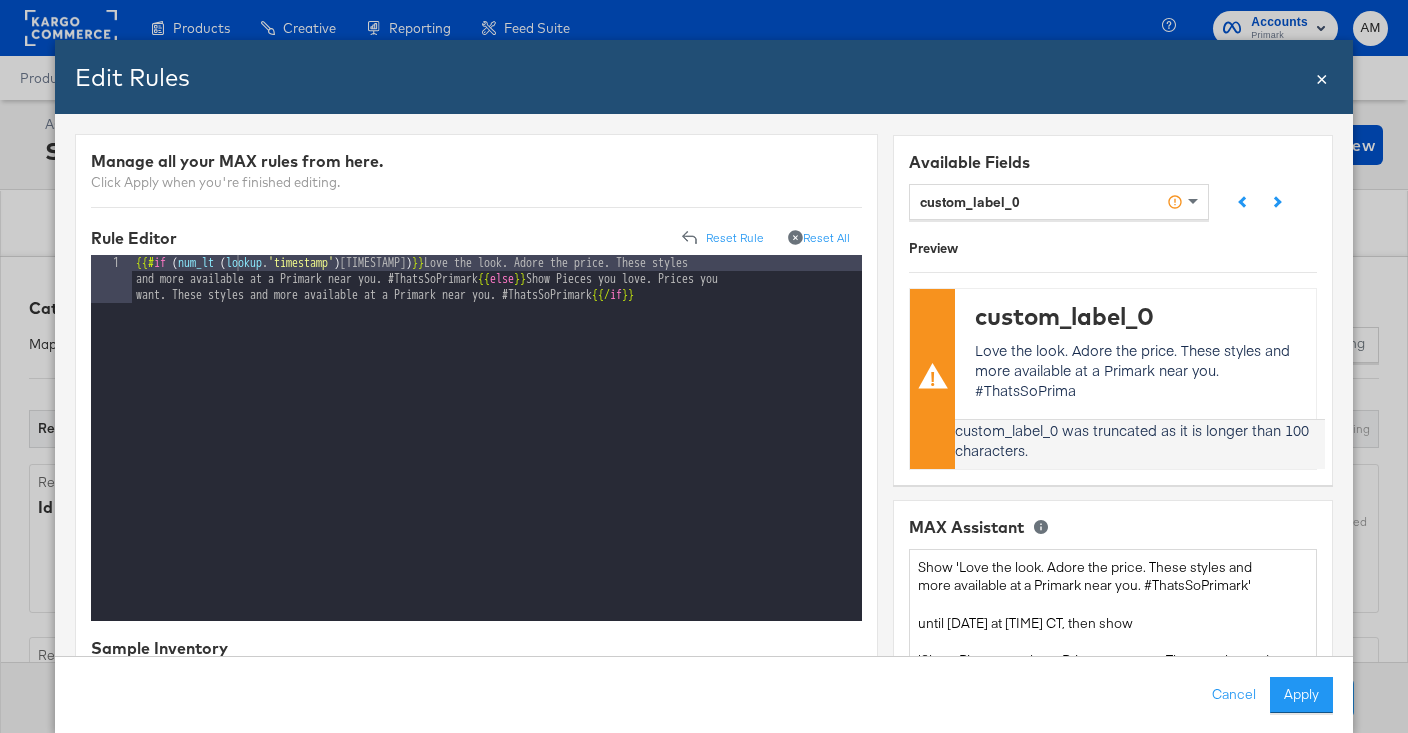 scroll, scrollTop: 0, scrollLeft: 0, axis: both 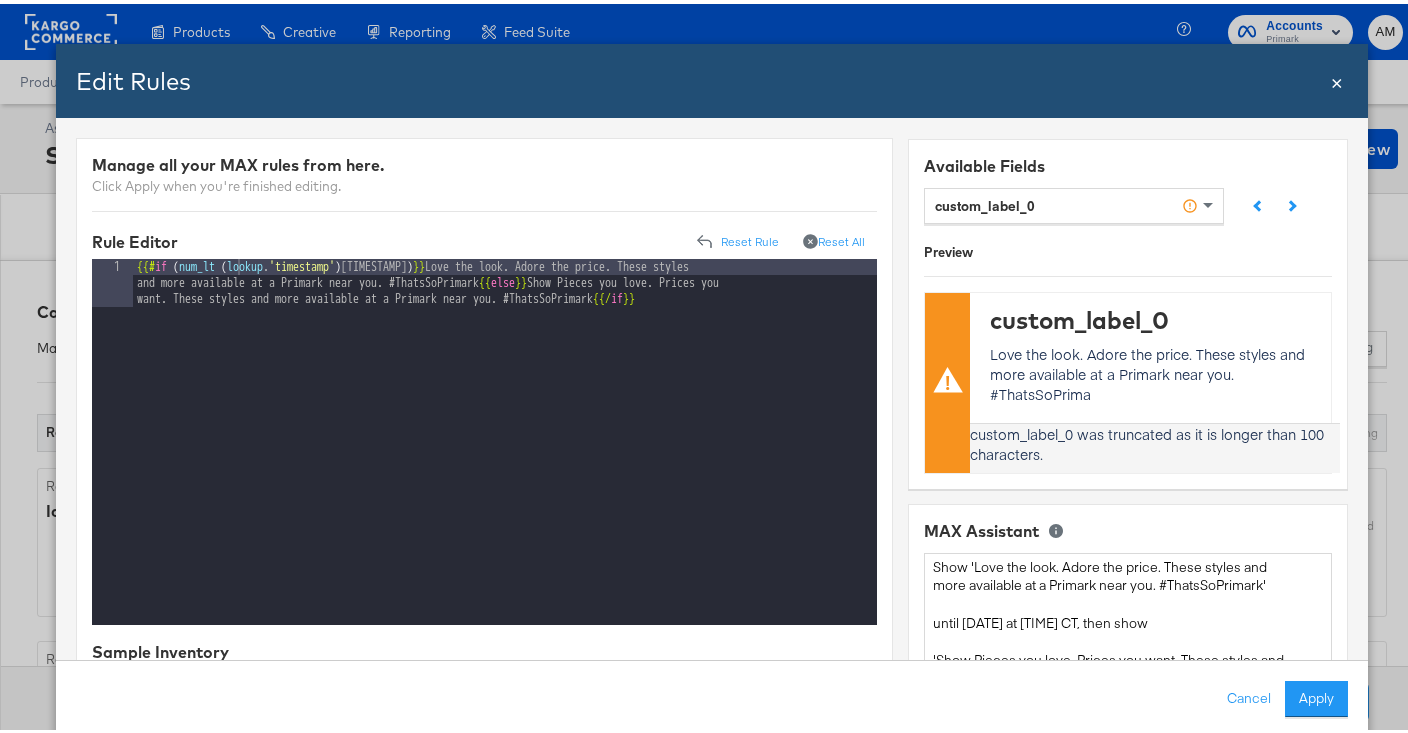 click on "Edit Rules Close ×" at bounding box center [712, 77] 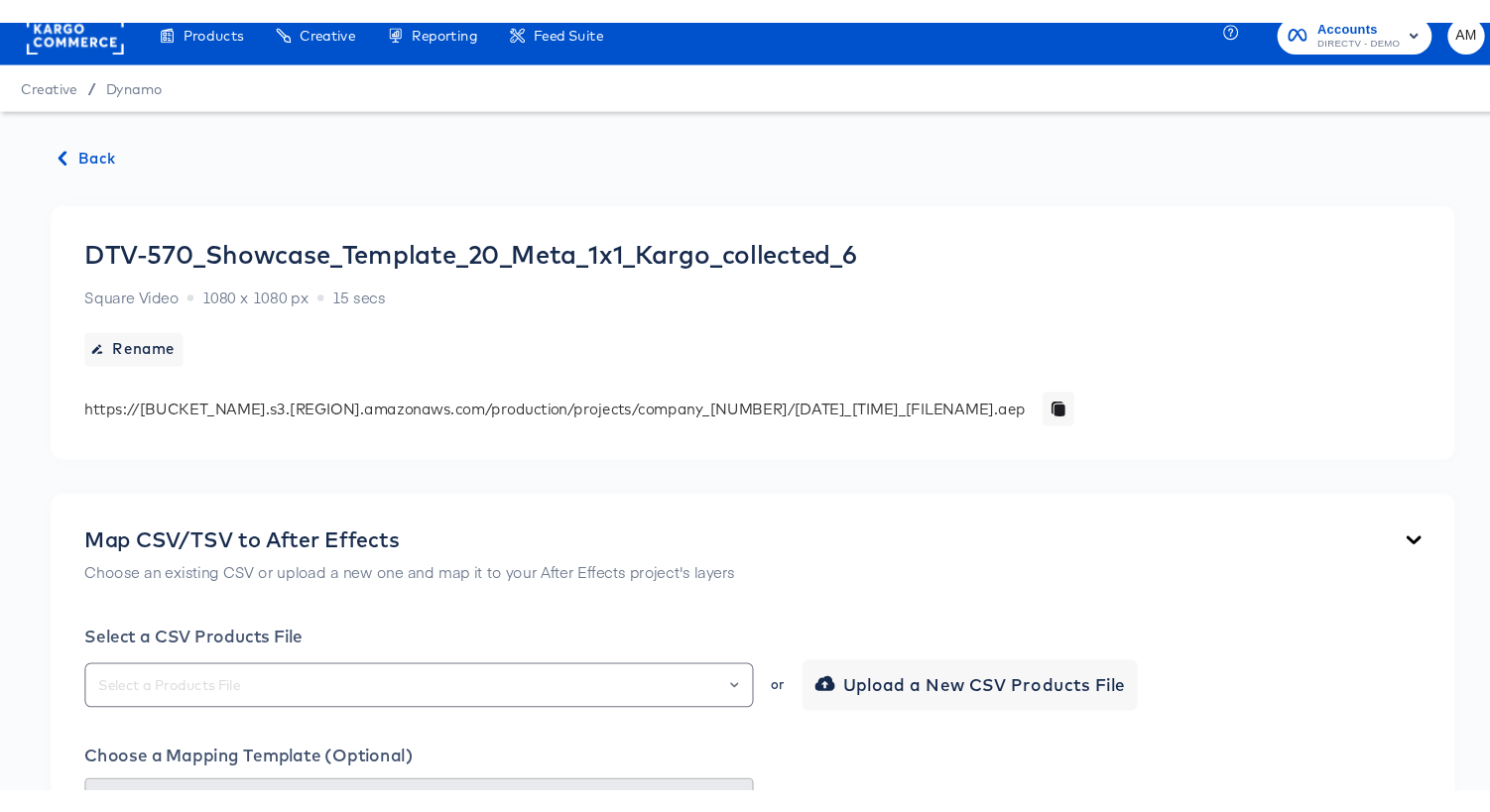 scroll, scrollTop: 0, scrollLeft: 0, axis: both 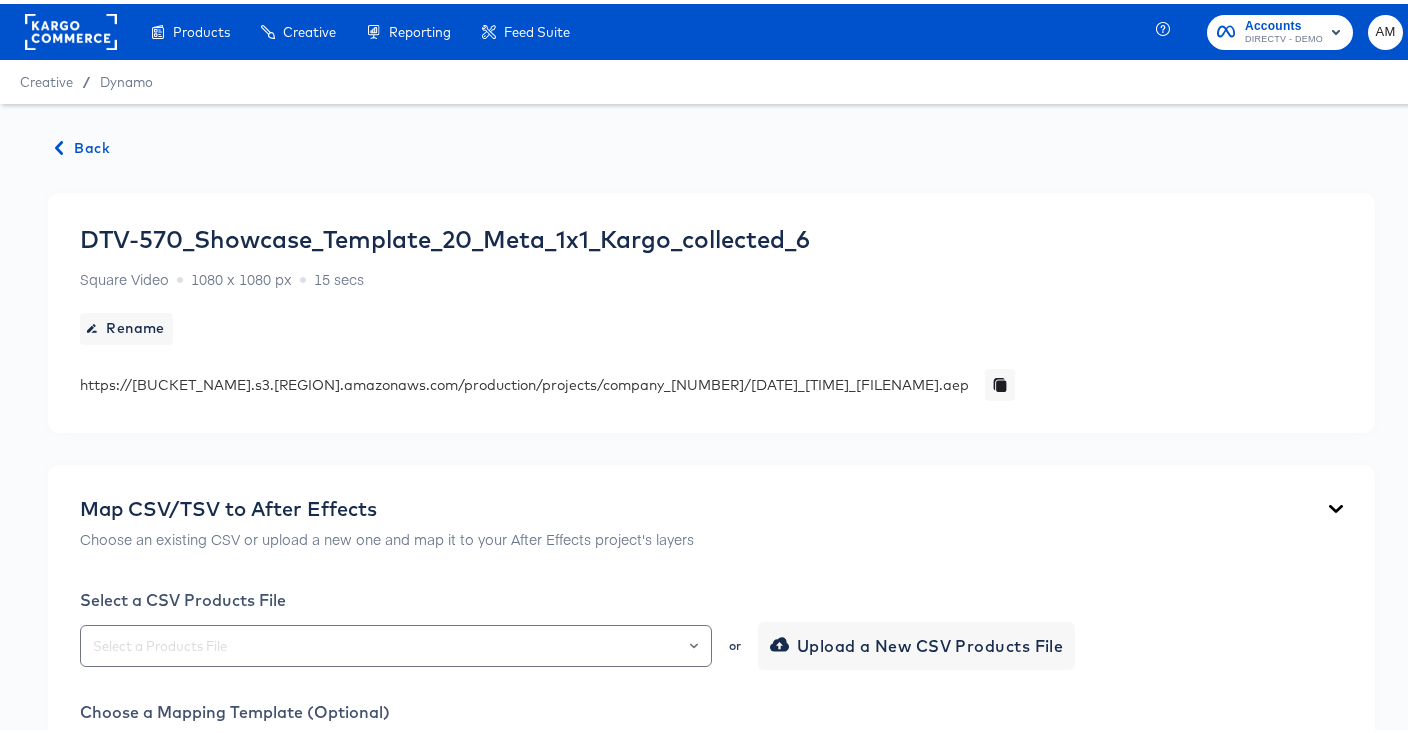 click on "Back" at bounding box center (83, 144) 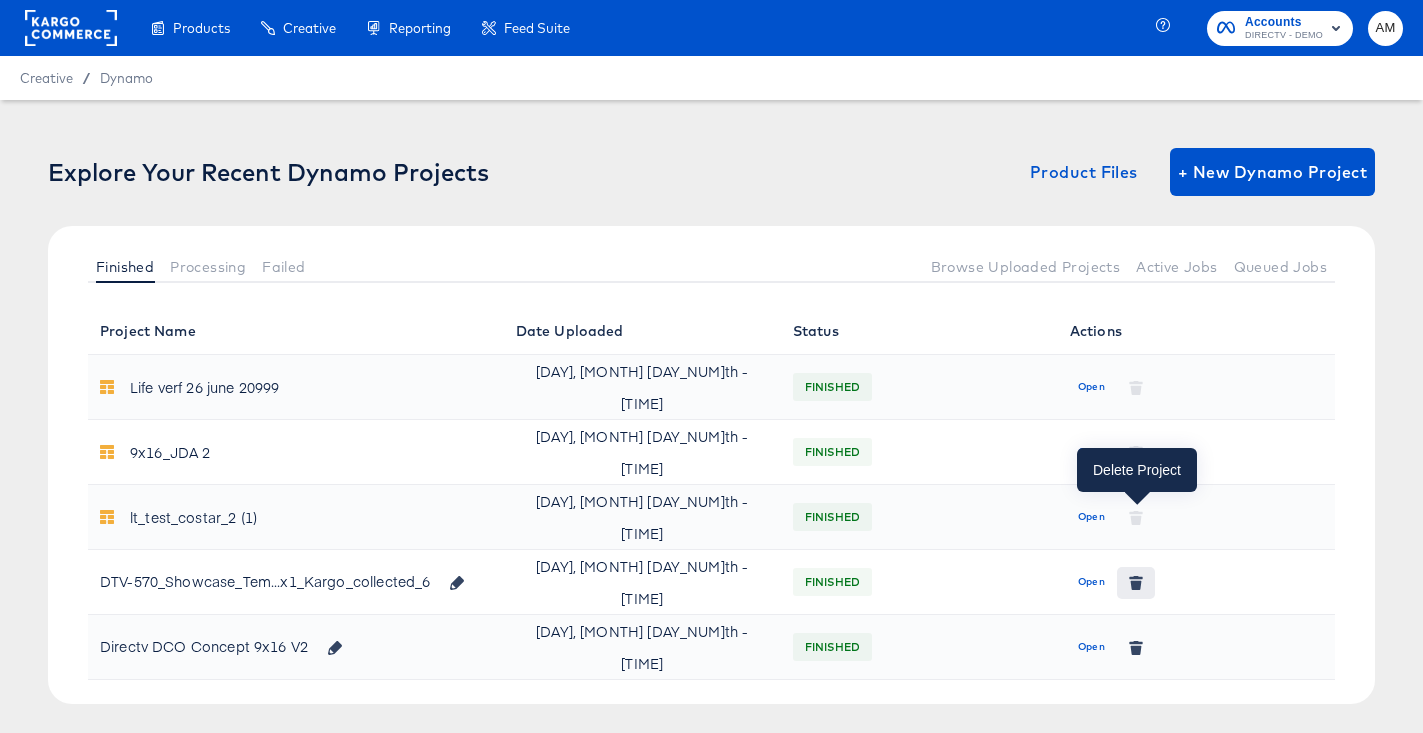 click 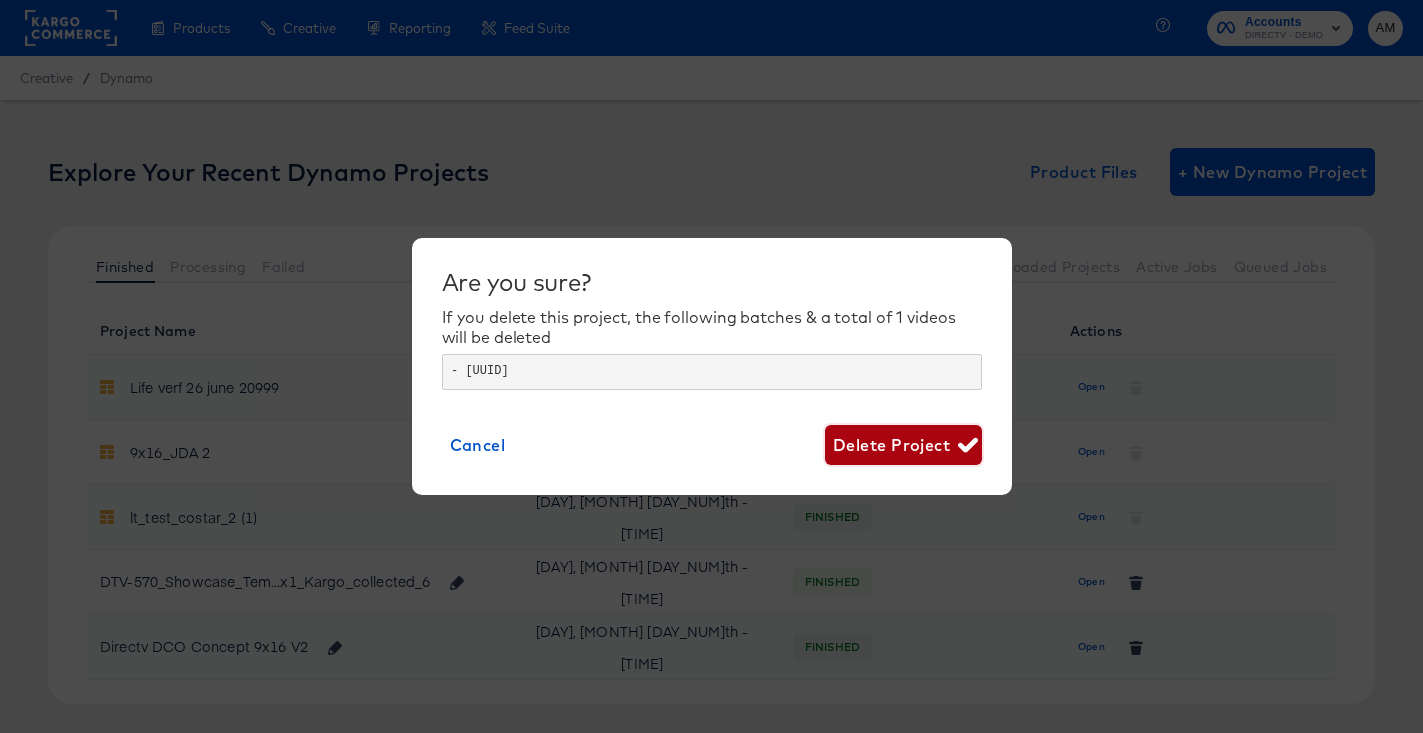 click on "Delete Project" at bounding box center (903, 445) 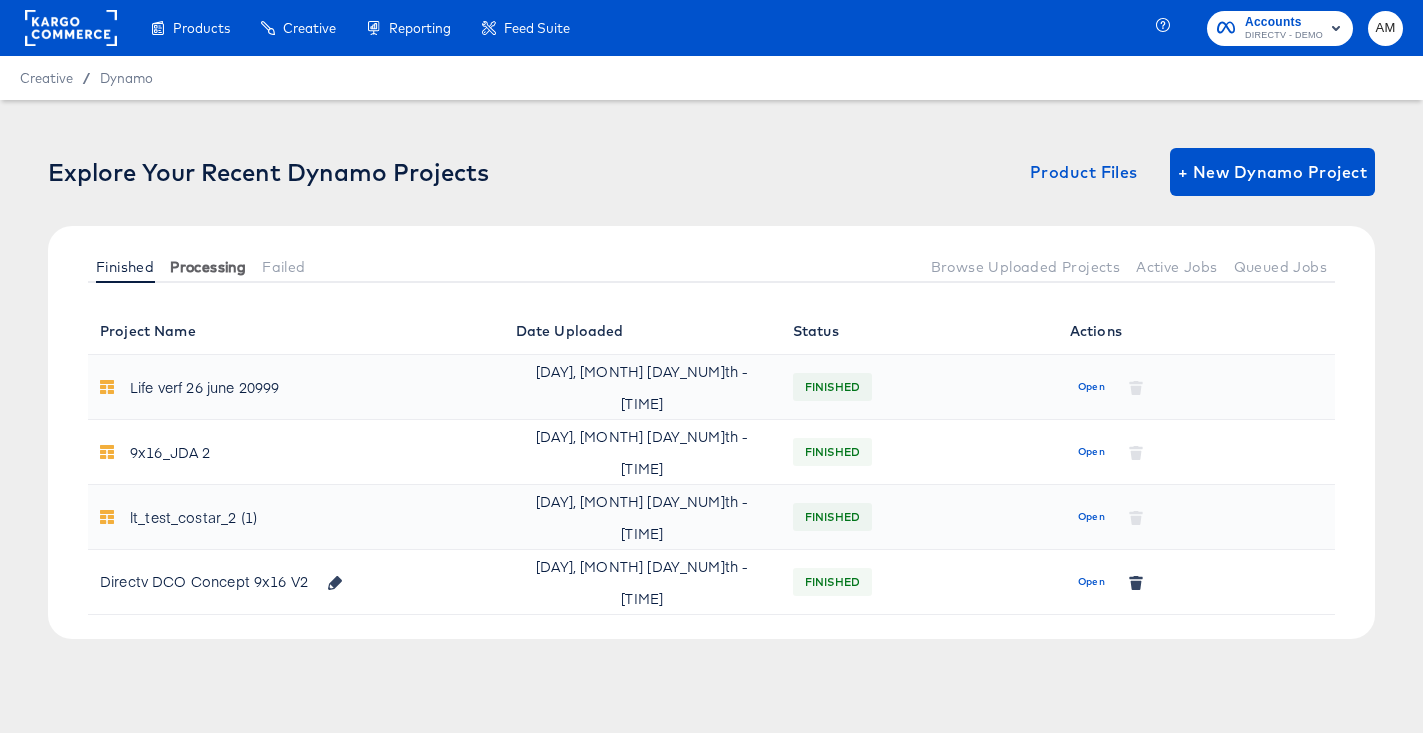 click on "Processing" at bounding box center [208, 267] 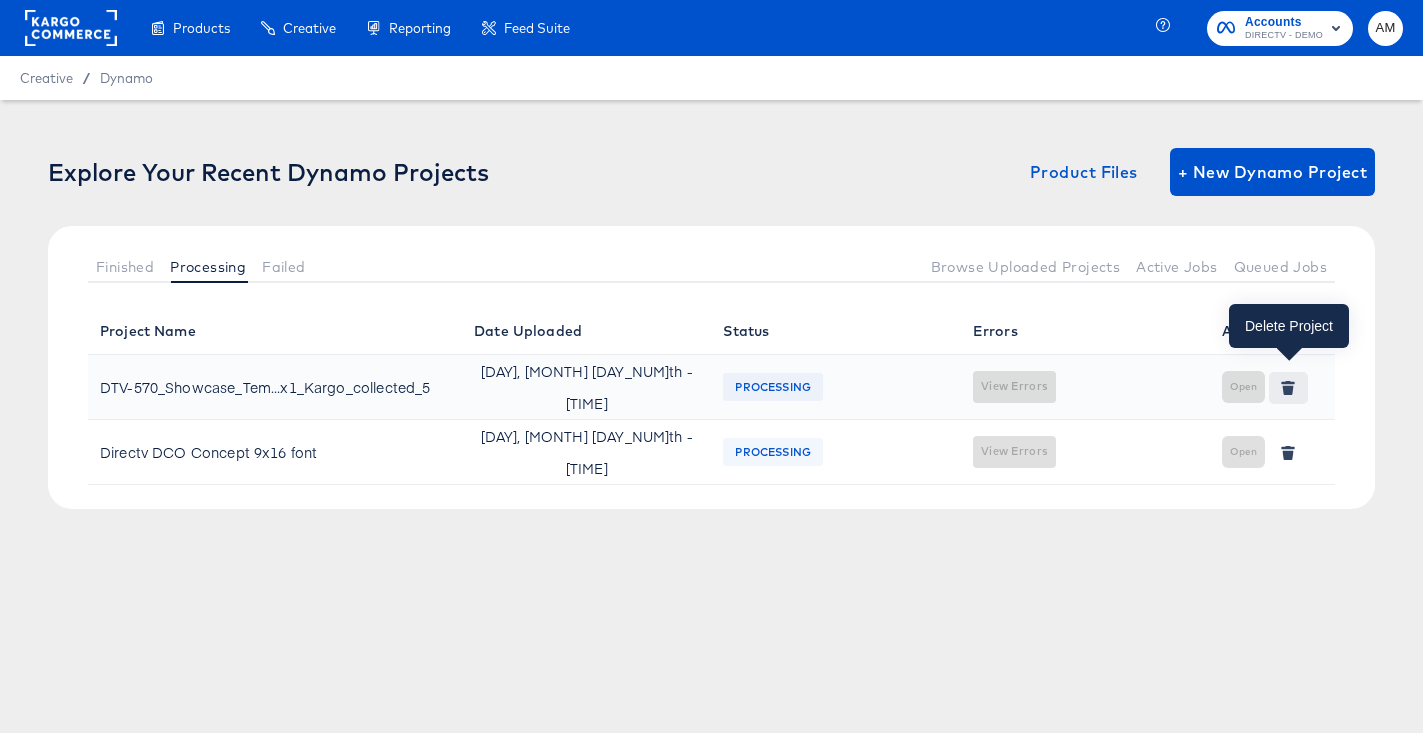 click 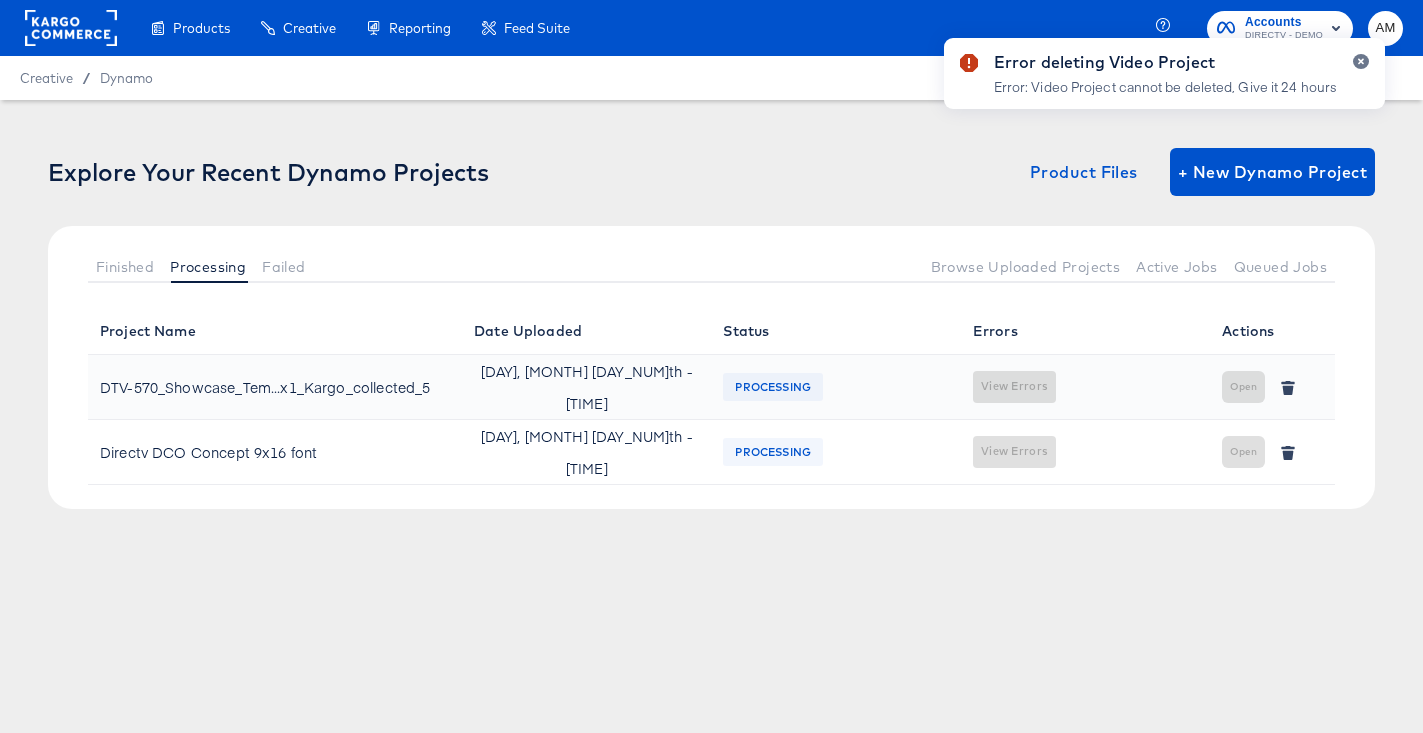 click on "Error deleting Video Project Error: Video Project cannot be deleted, Give it 24 hours" at bounding box center (1164, 330) 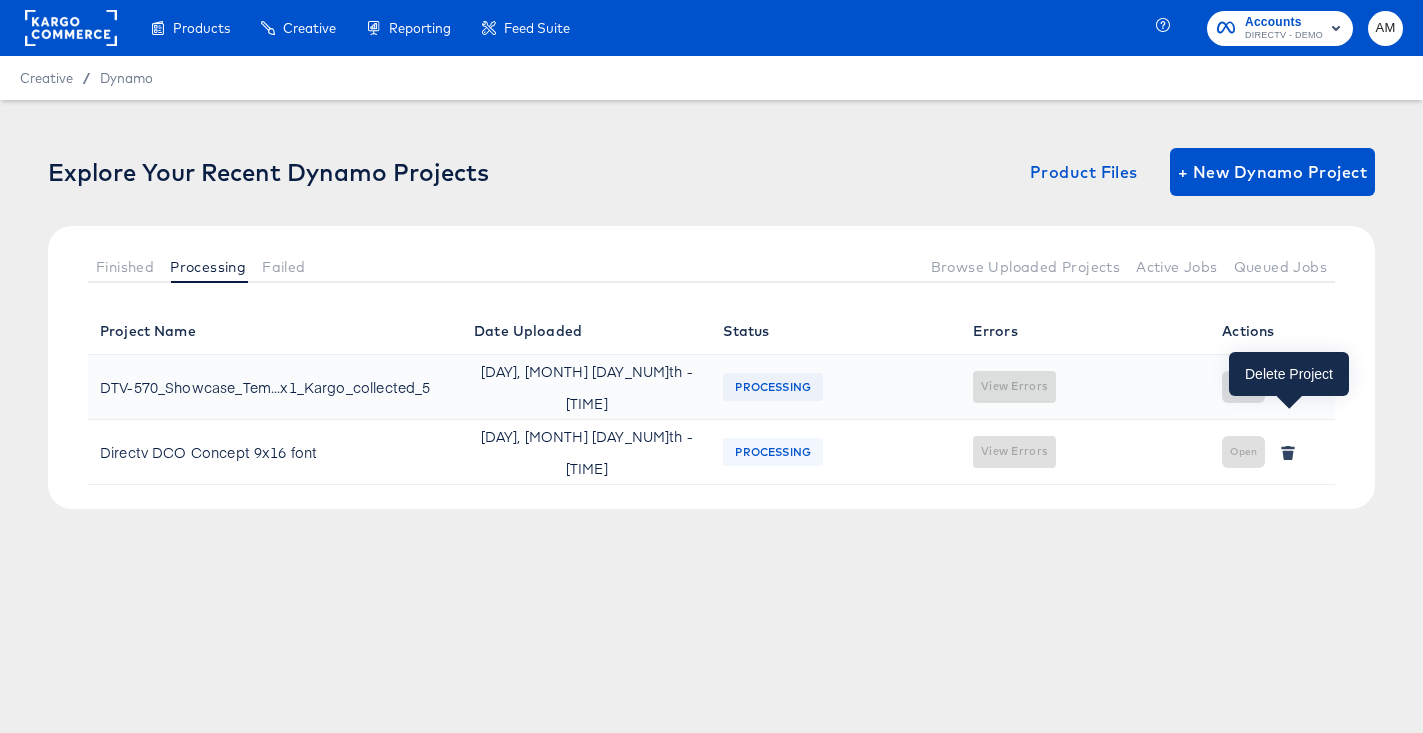 click 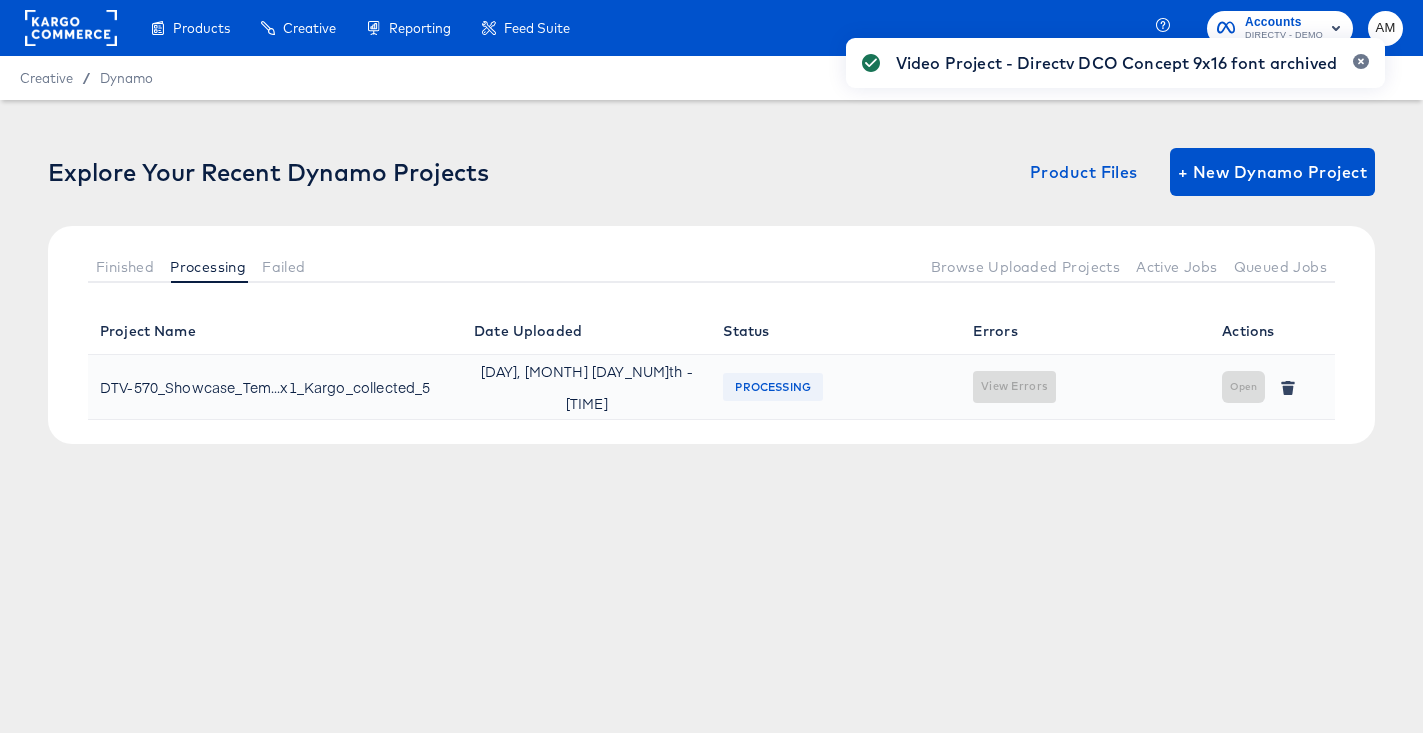 click on "Explore Your Recent Dynamo Projects Product Files + New Dynamo Project Finished Processing Failed Browse Uploaded Projects Active Jobs Queued Jobs" at bounding box center (711, 227) 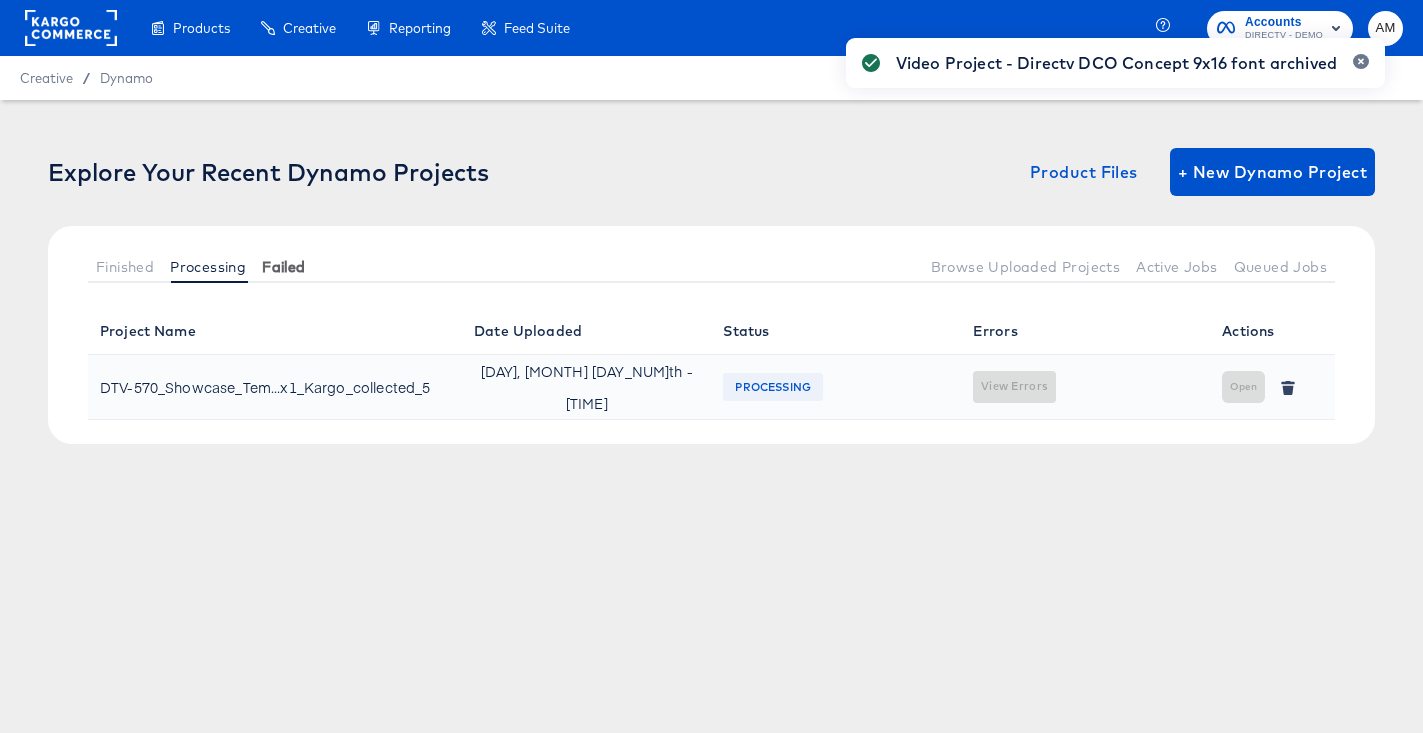 click on "Failed" at bounding box center [283, 267] 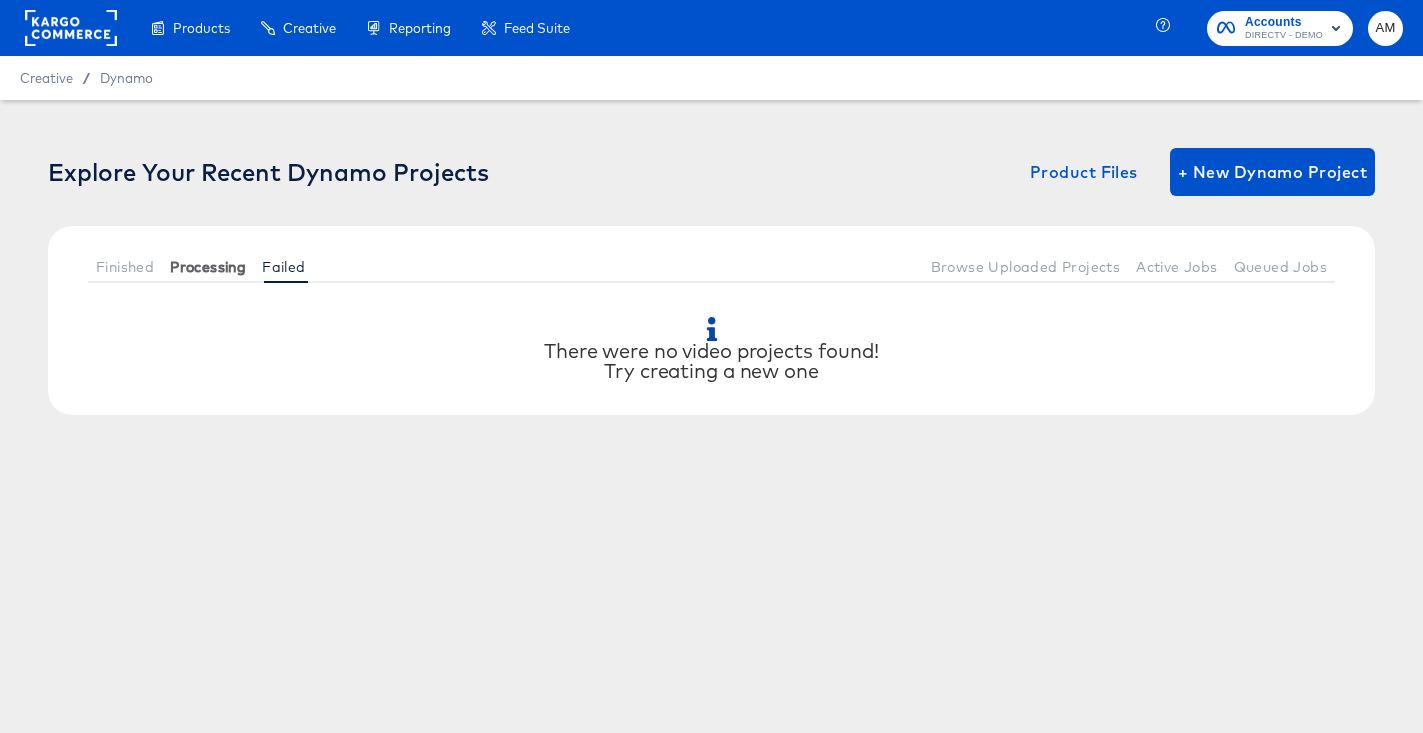 click on "Processing" at bounding box center (208, 267) 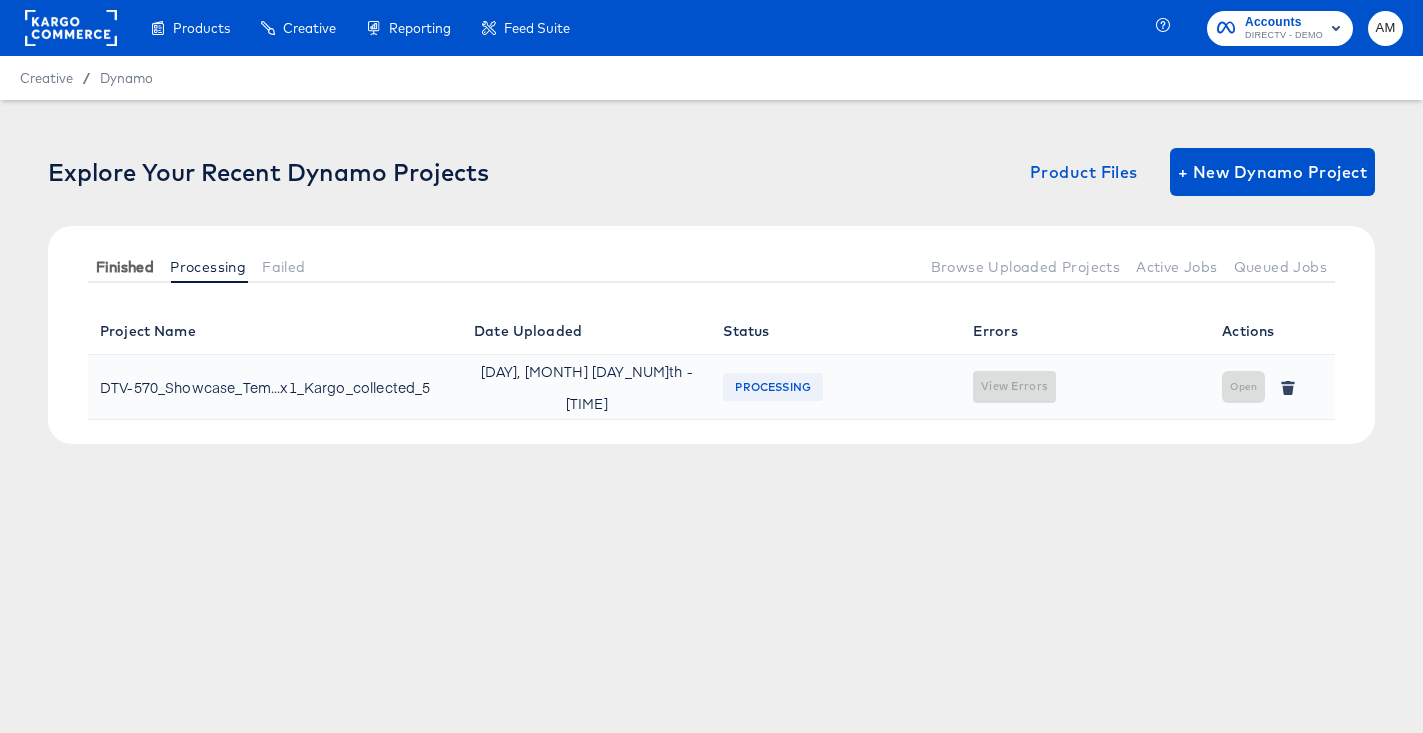 click on "Finished" at bounding box center [125, 267] 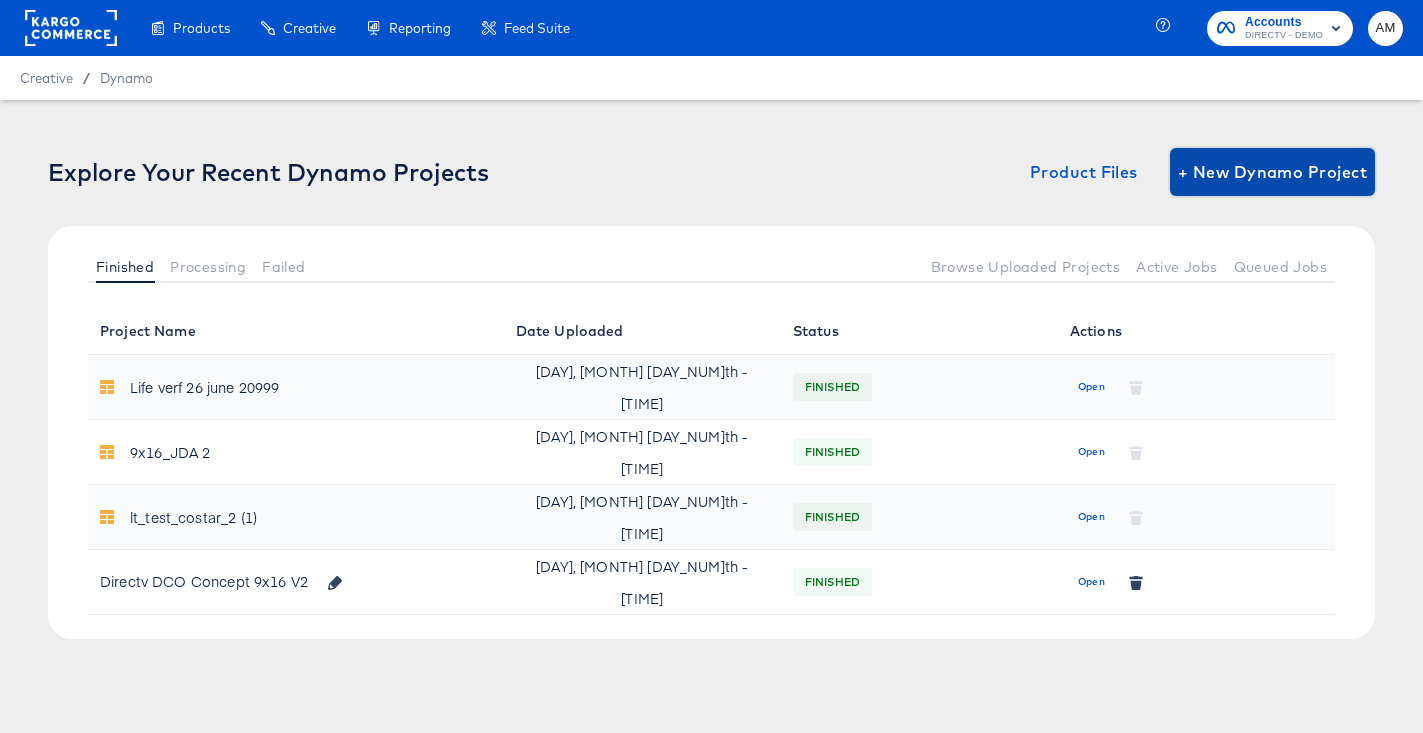 click on "+ New Dynamo Project" at bounding box center (1272, 172) 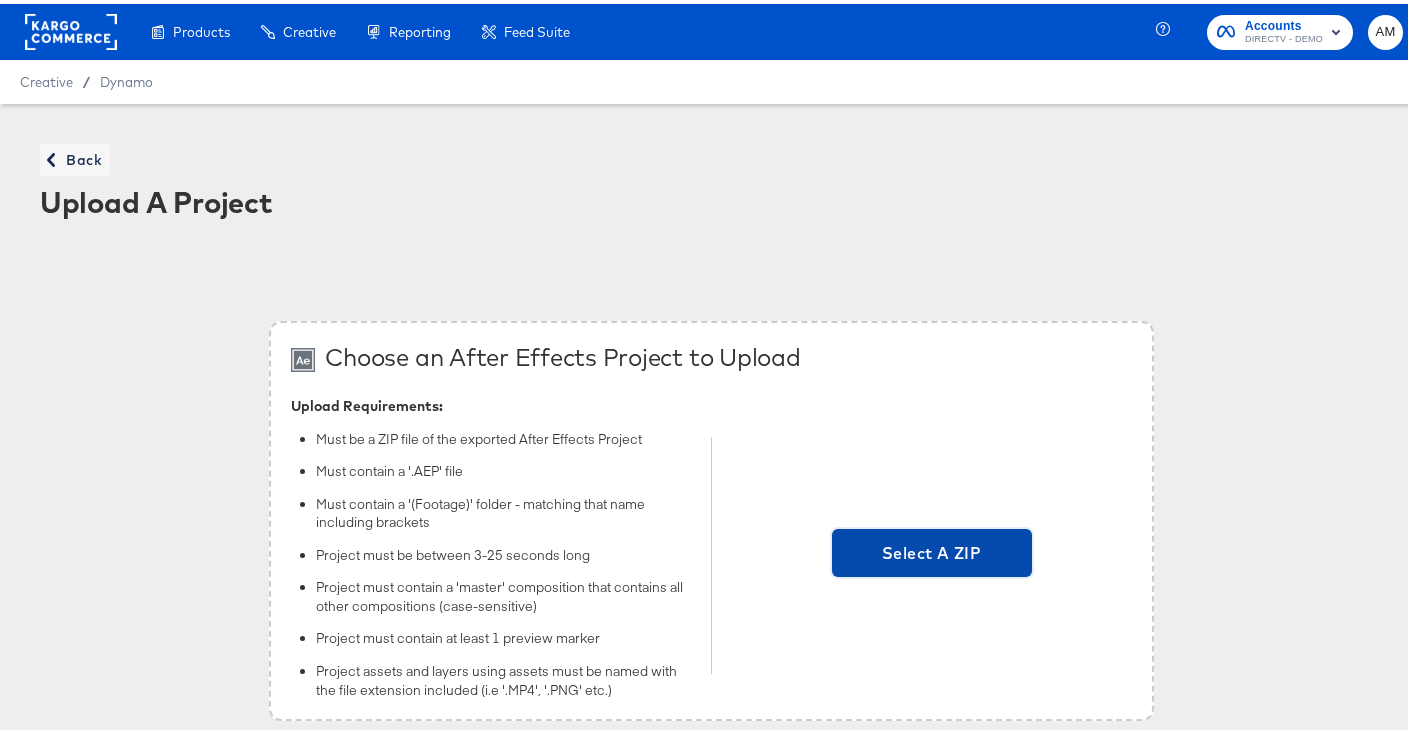 click on "Select A ZIP" at bounding box center [932, 549] 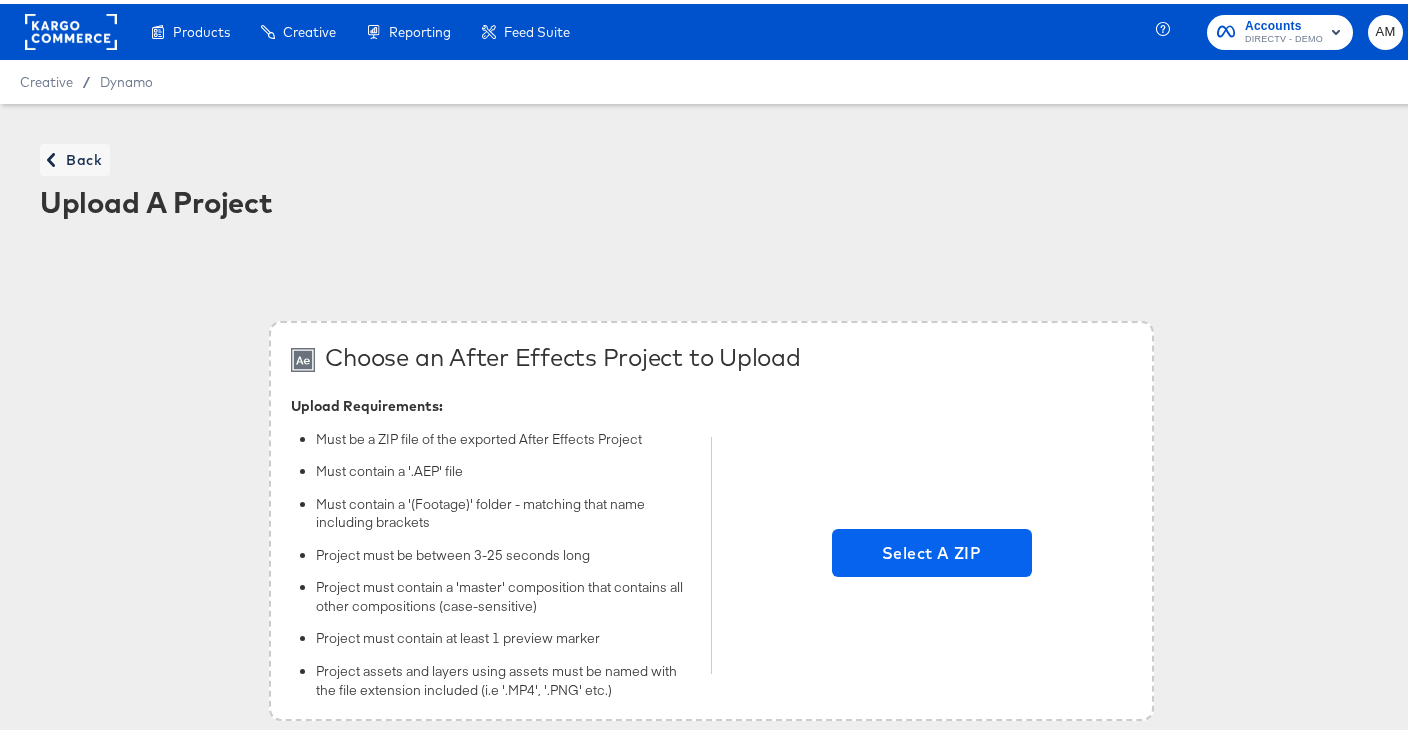 click on "Select A ZIP" at bounding box center [931, 551] 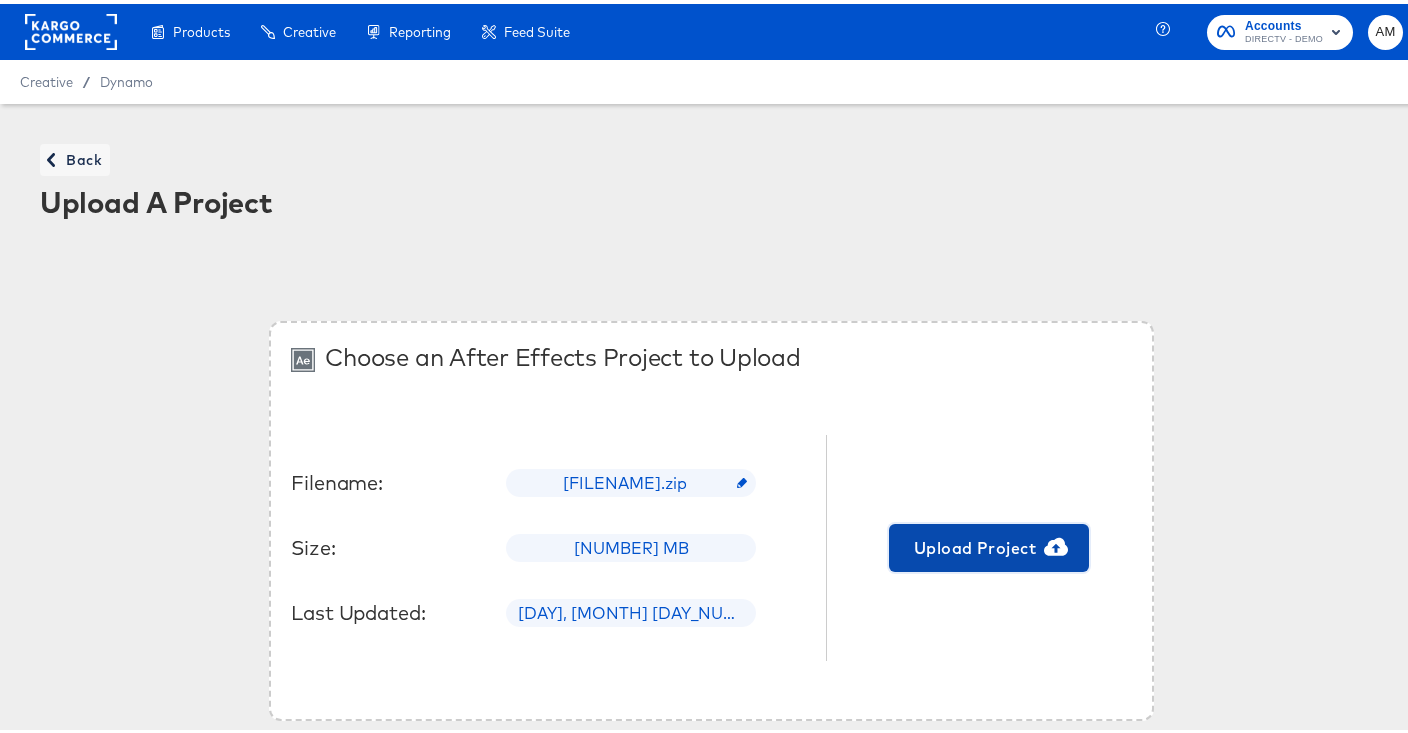 click on "Upload Project" at bounding box center (989, 544) 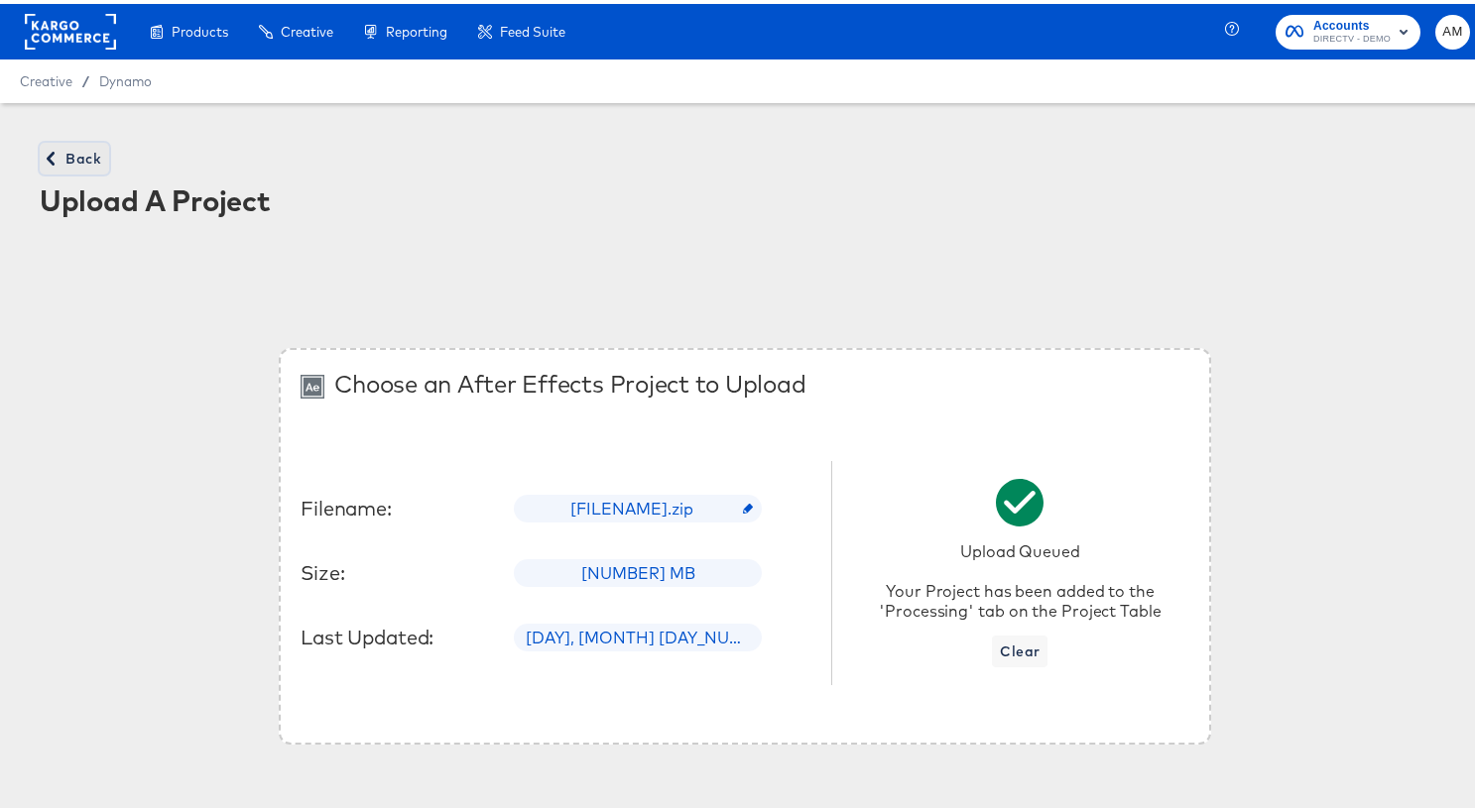 click on "Back" at bounding box center (74, 155) 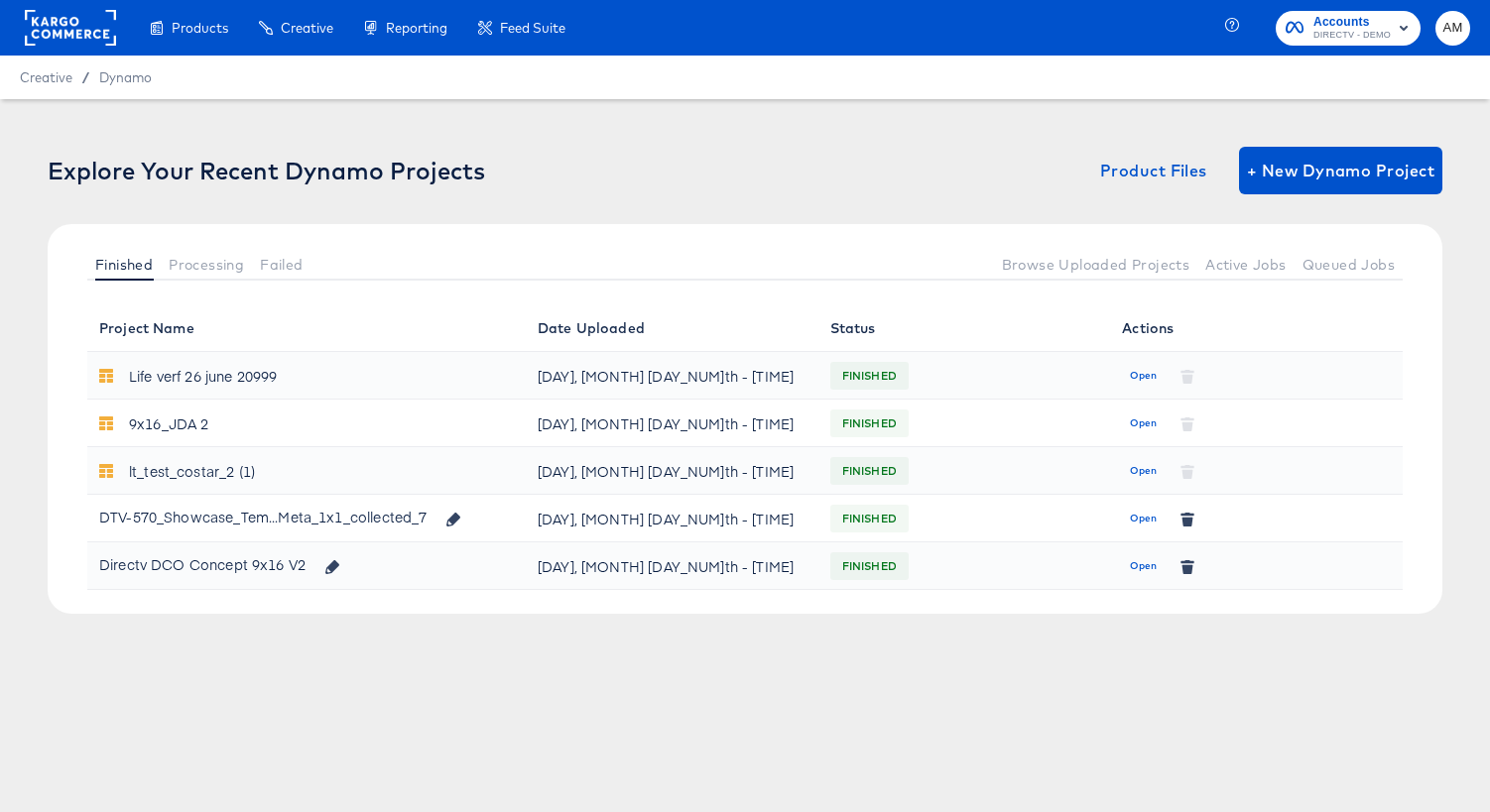 click 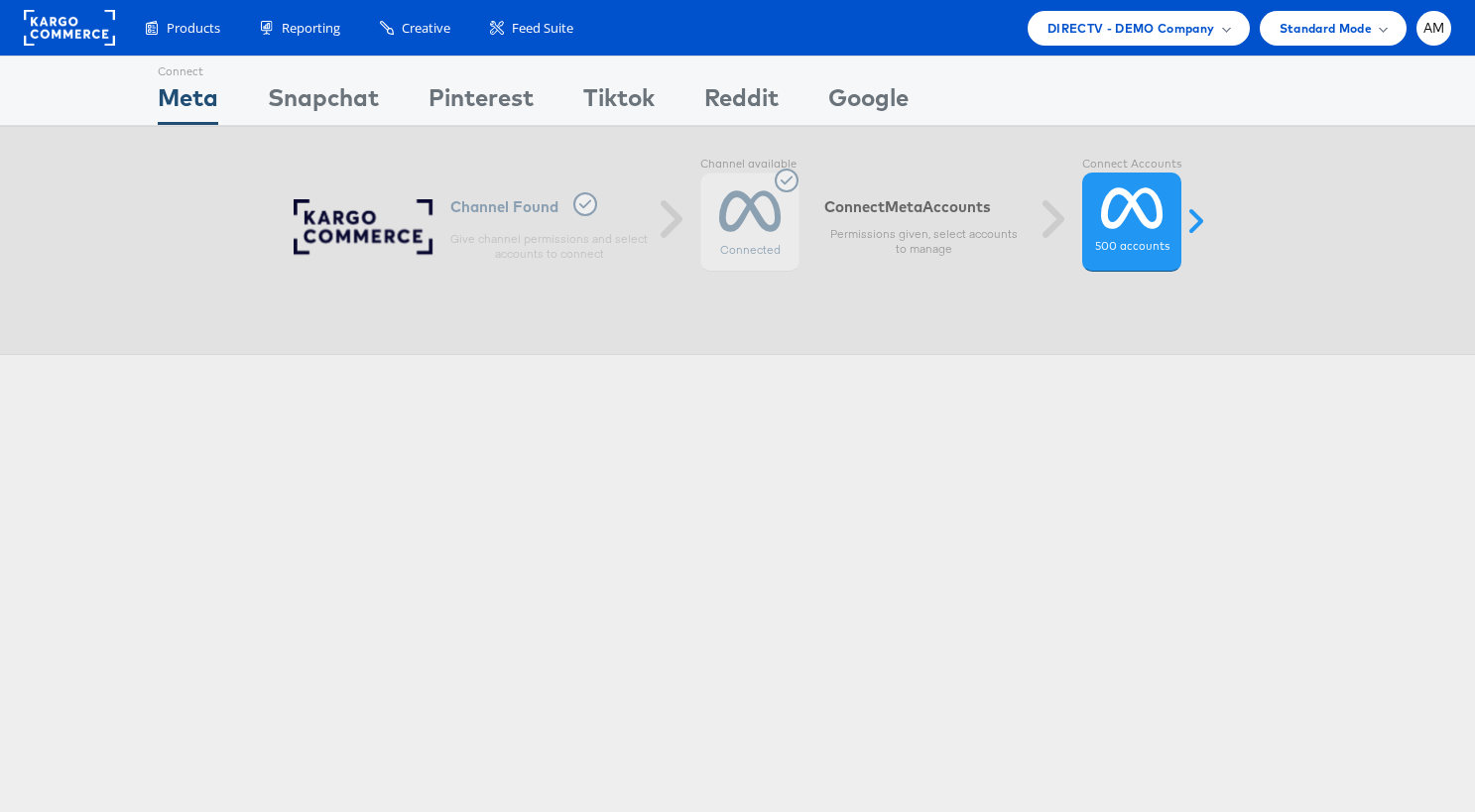 scroll, scrollTop: 0, scrollLeft: 0, axis: both 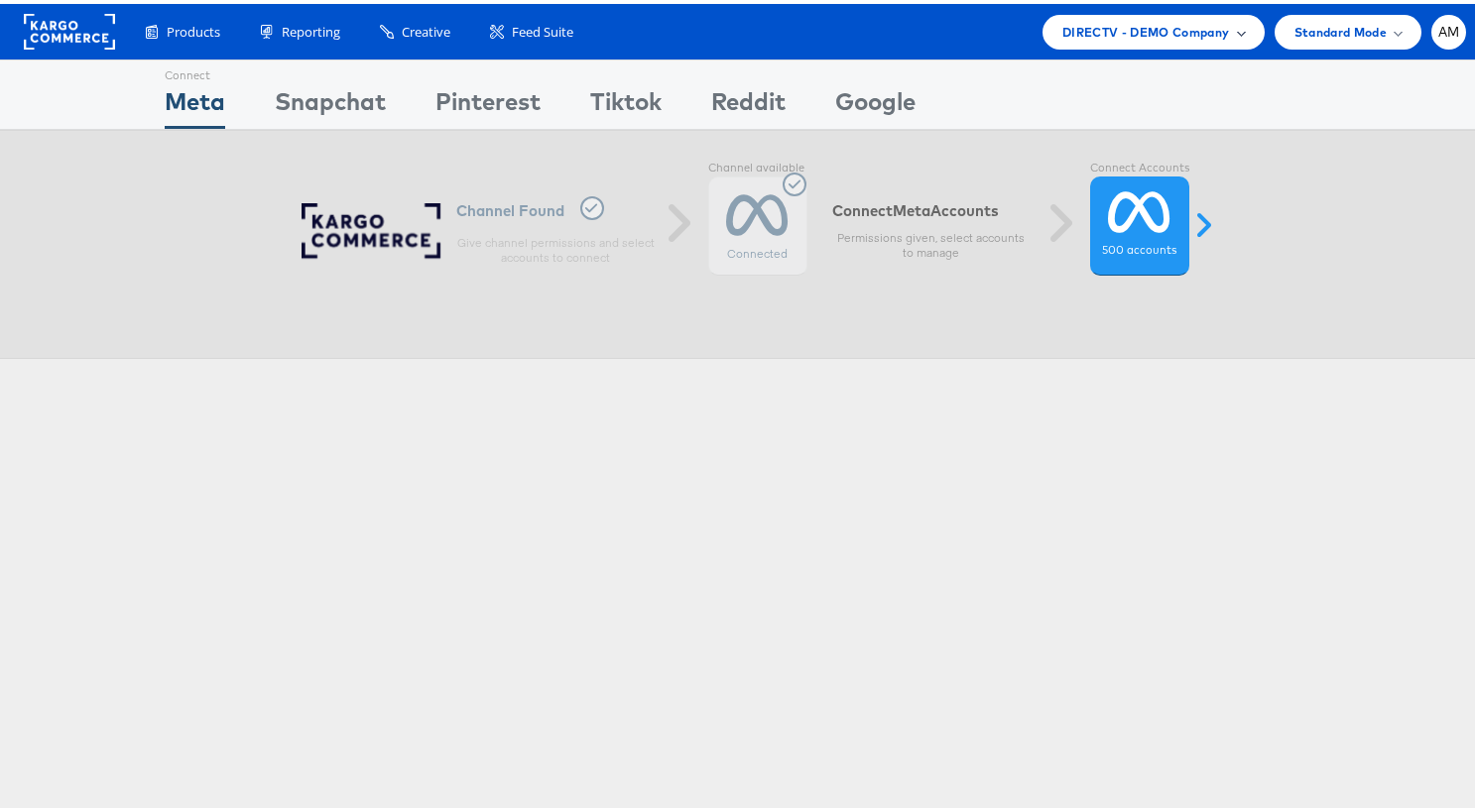 click on "DIRECTV - DEMO Company" at bounding box center [1146, 28] 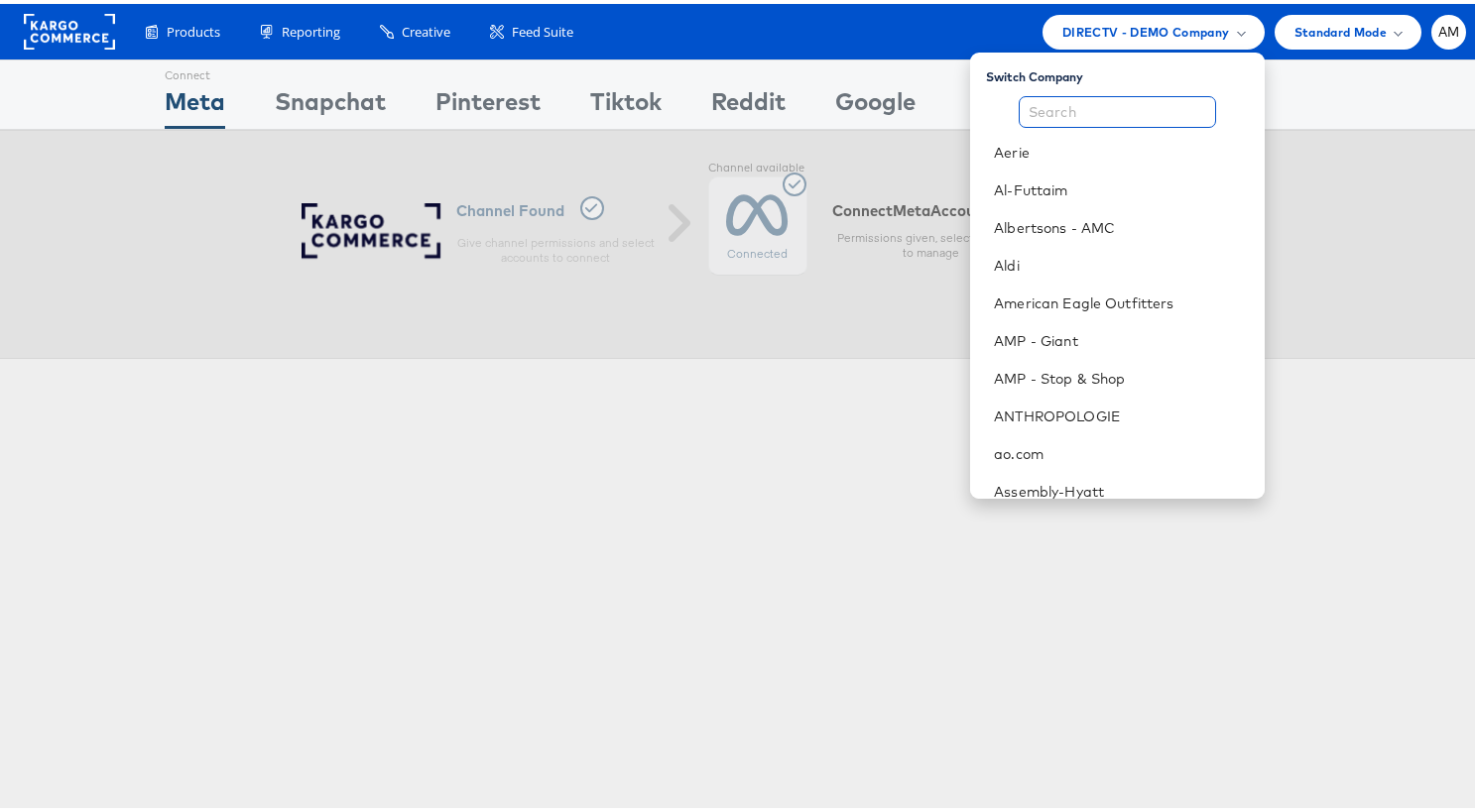 click at bounding box center (1117, 108) 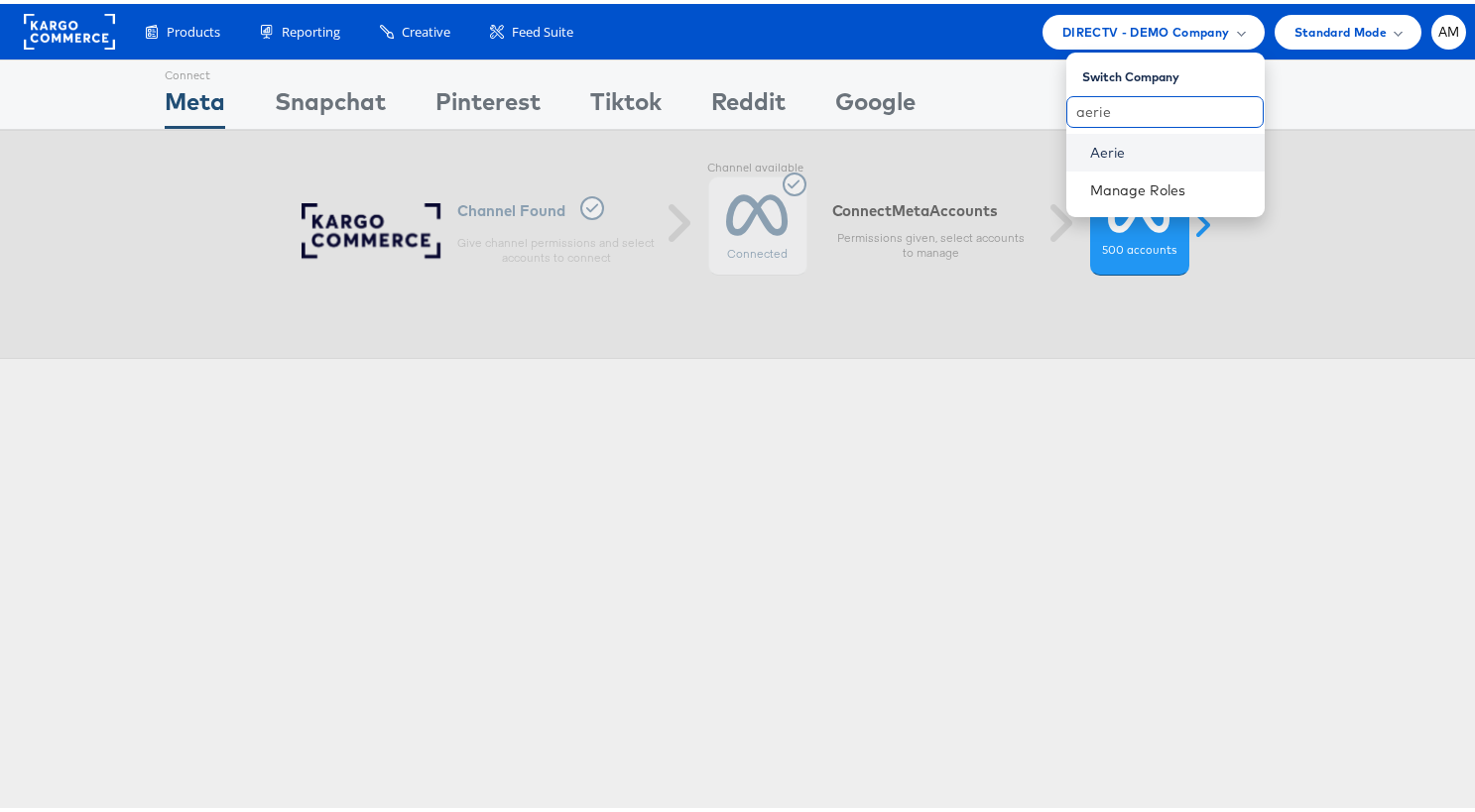 type on "aerie" 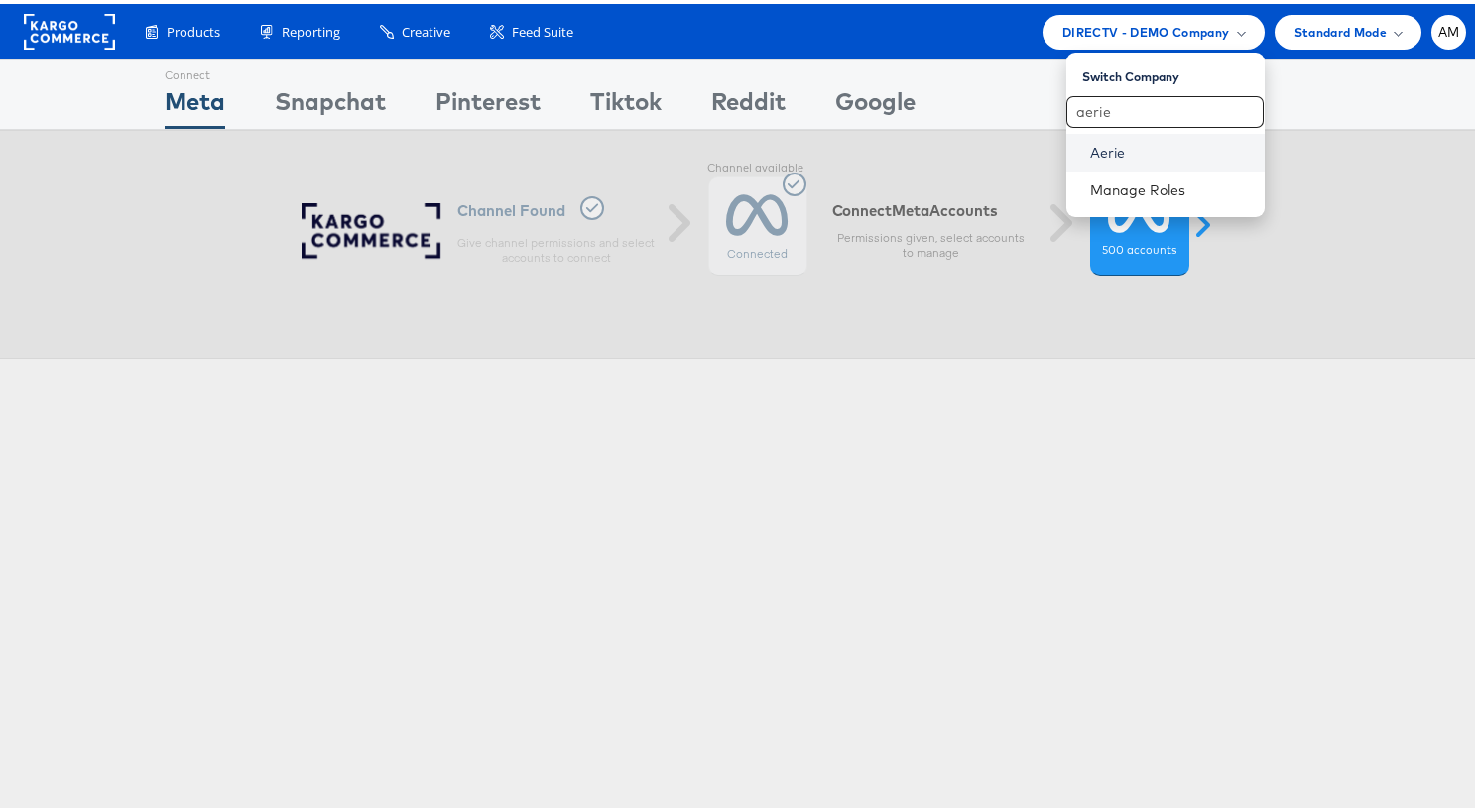 click on "Aerie" at bounding box center (1169, 149) 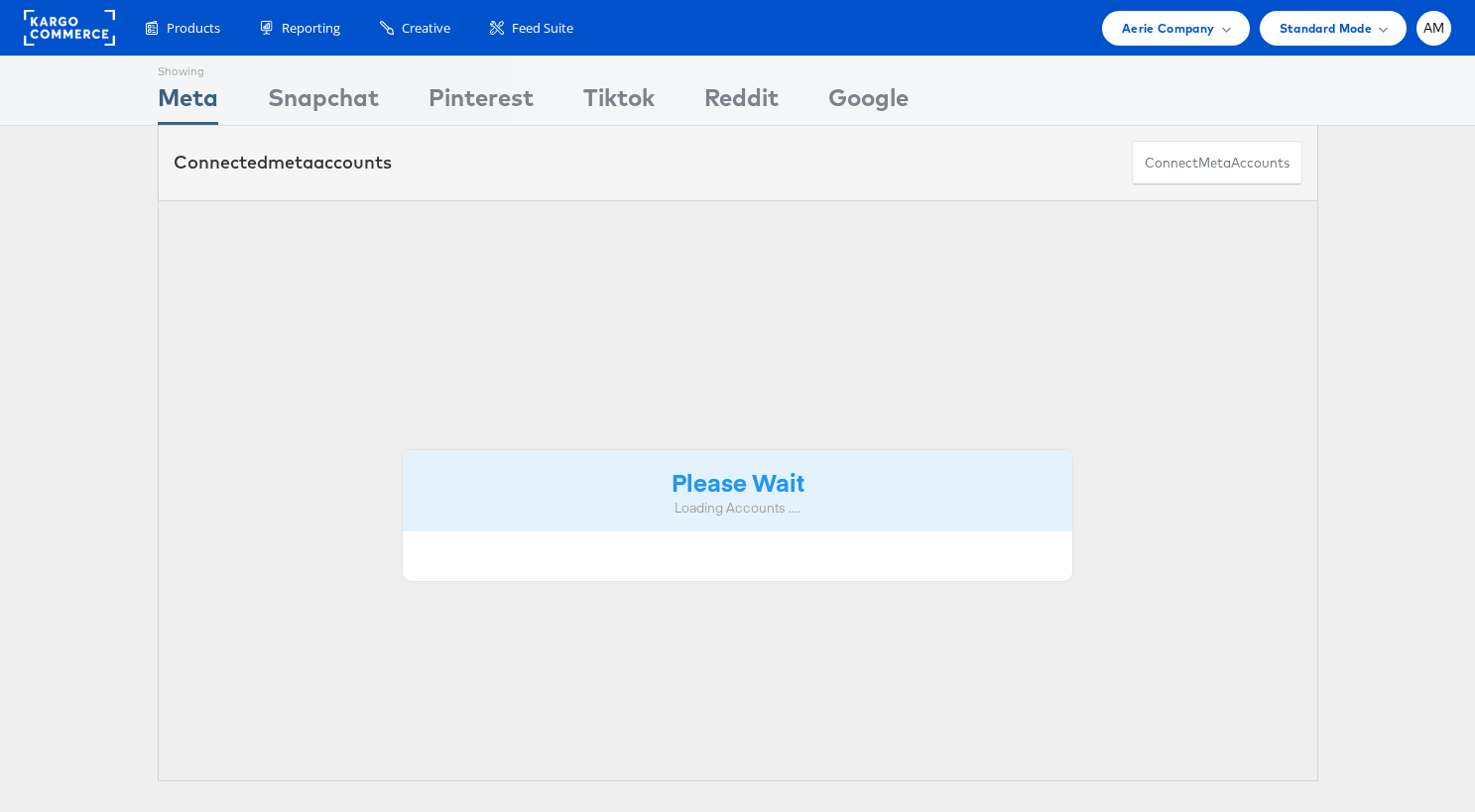 scroll, scrollTop: 0, scrollLeft: 0, axis: both 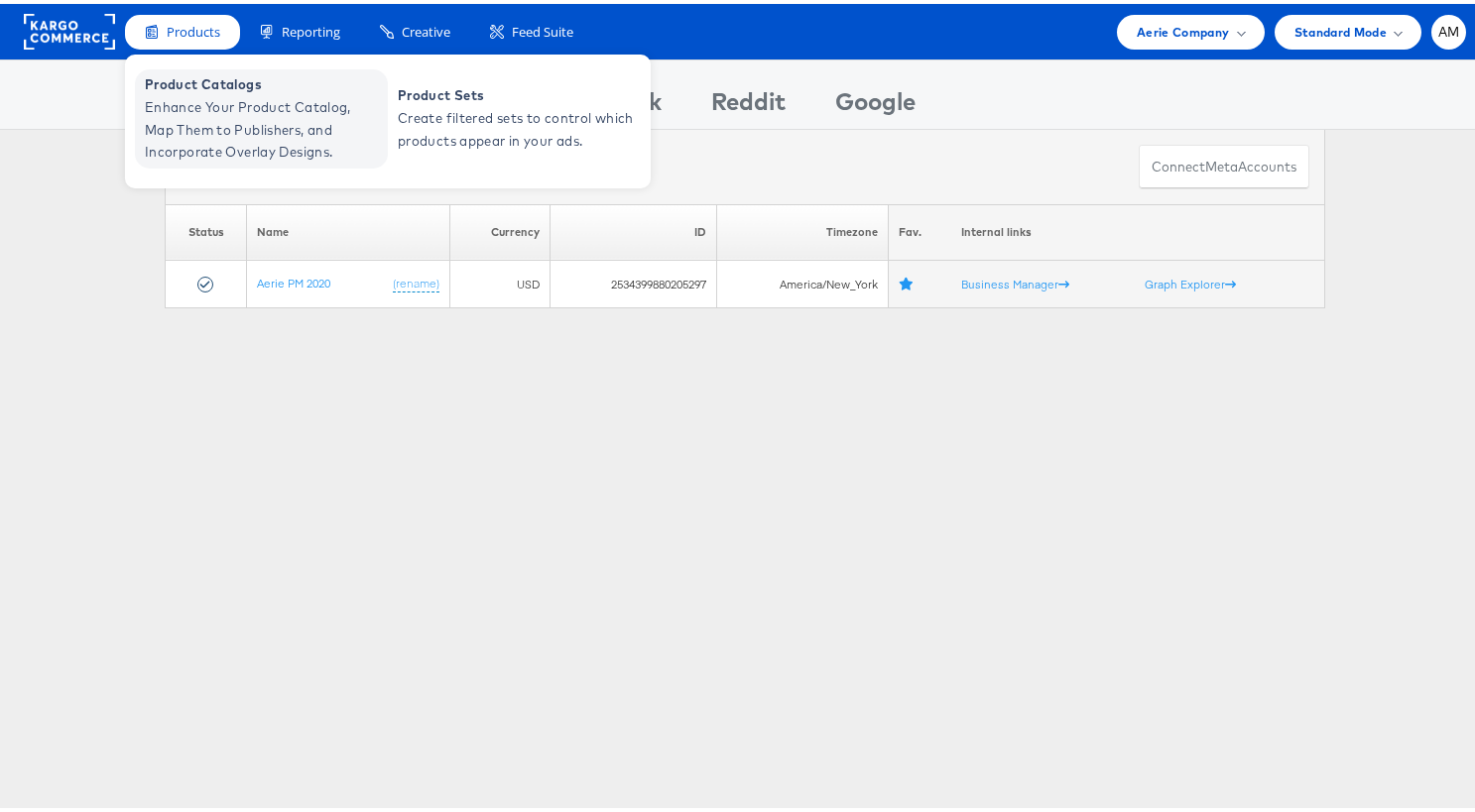 click on "Enhance Your Product Catalog, Map Them to Publishers, and Incorporate Overlay Designs." at bounding box center [264, 126] 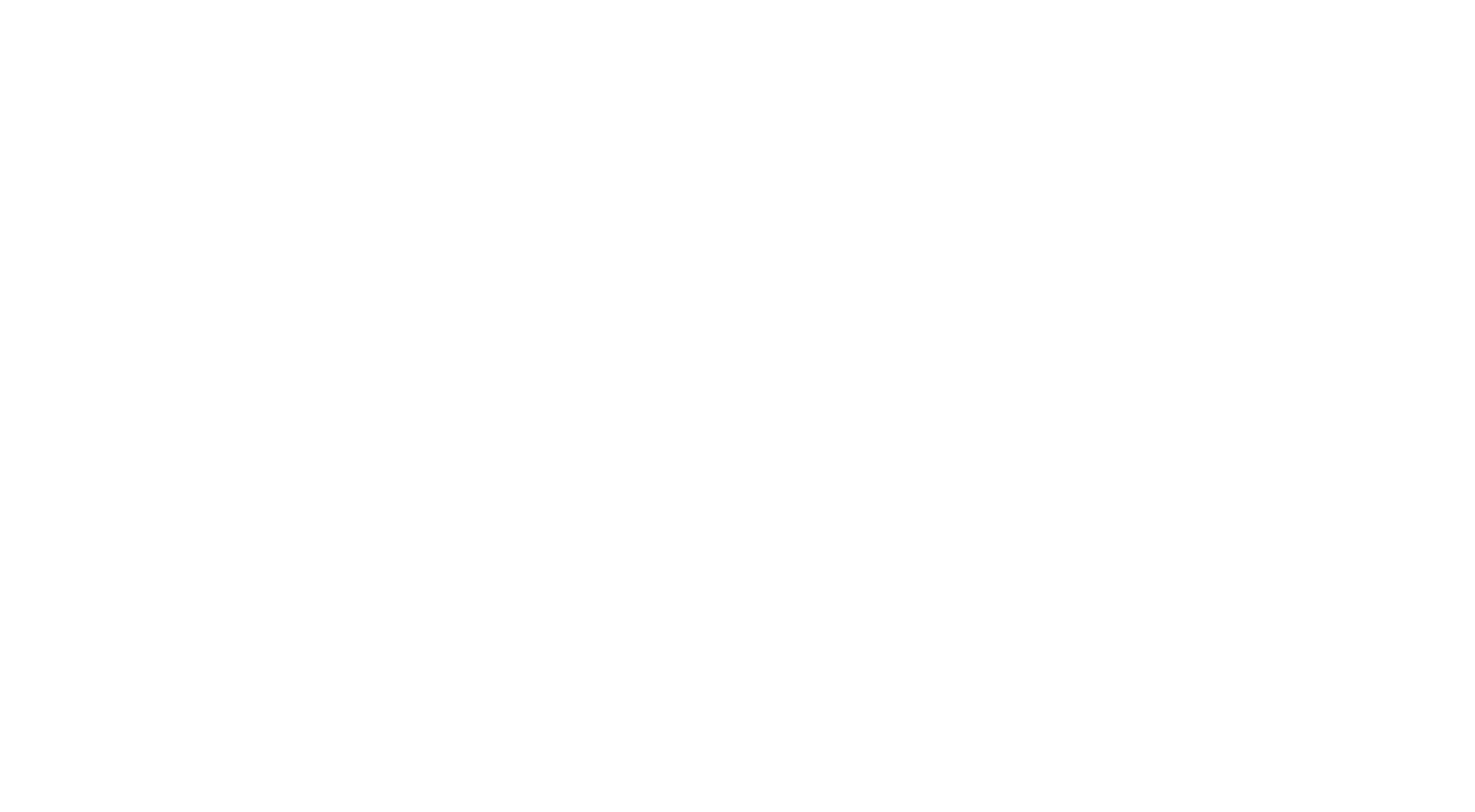 scroll, scrollTop: 0, scrollLeft: 0, axis: both 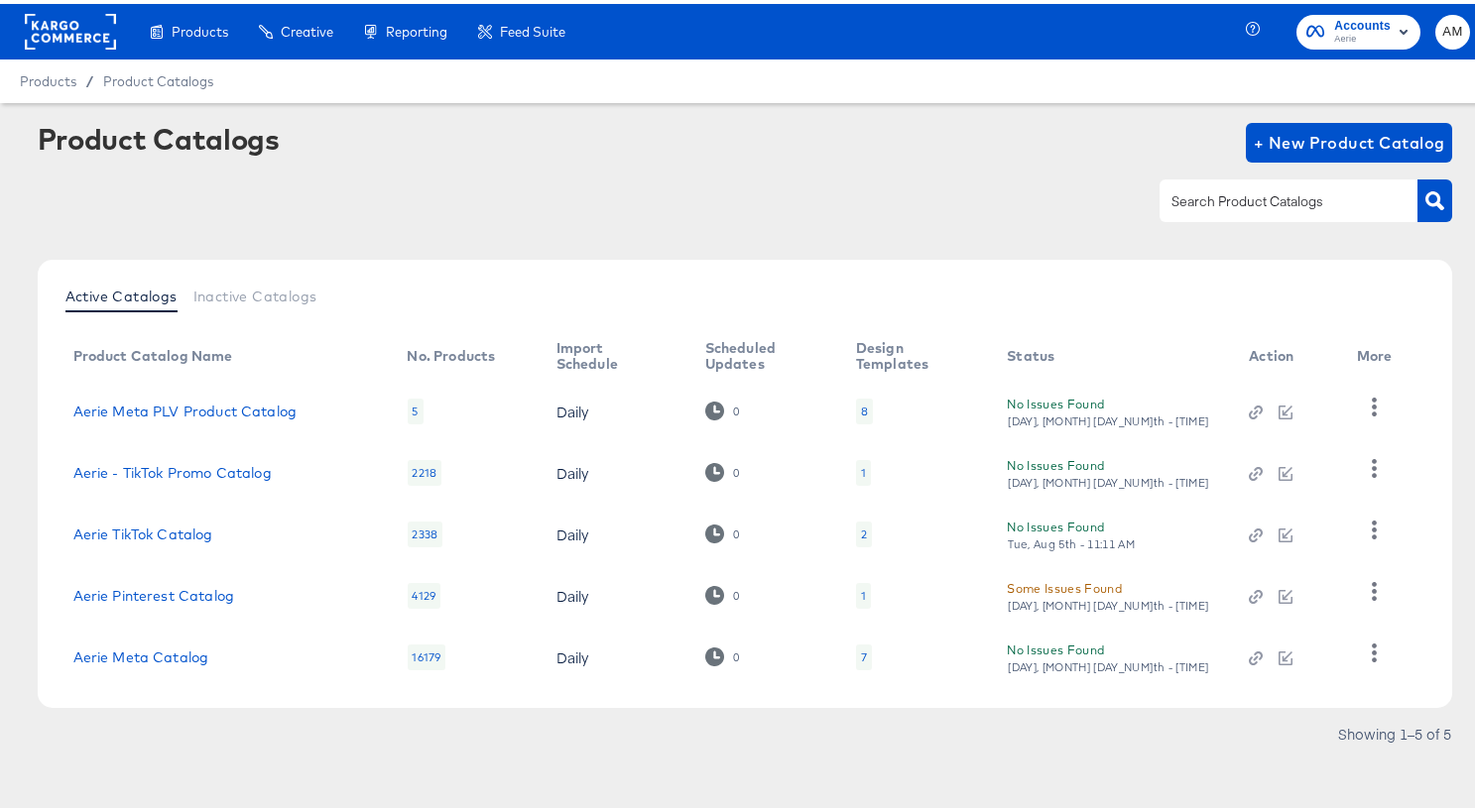 click on "8" at bounding box center (864, 407) 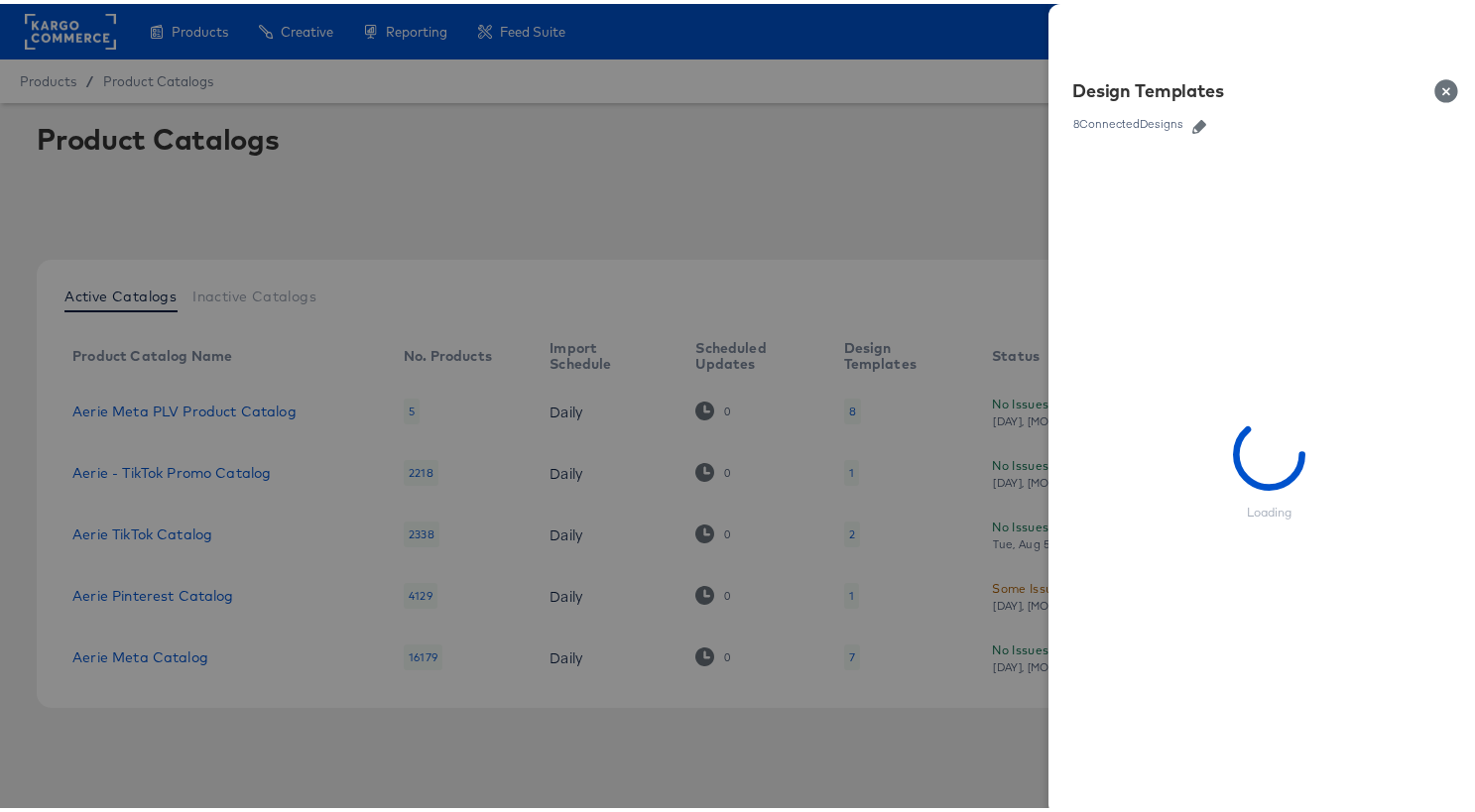 click 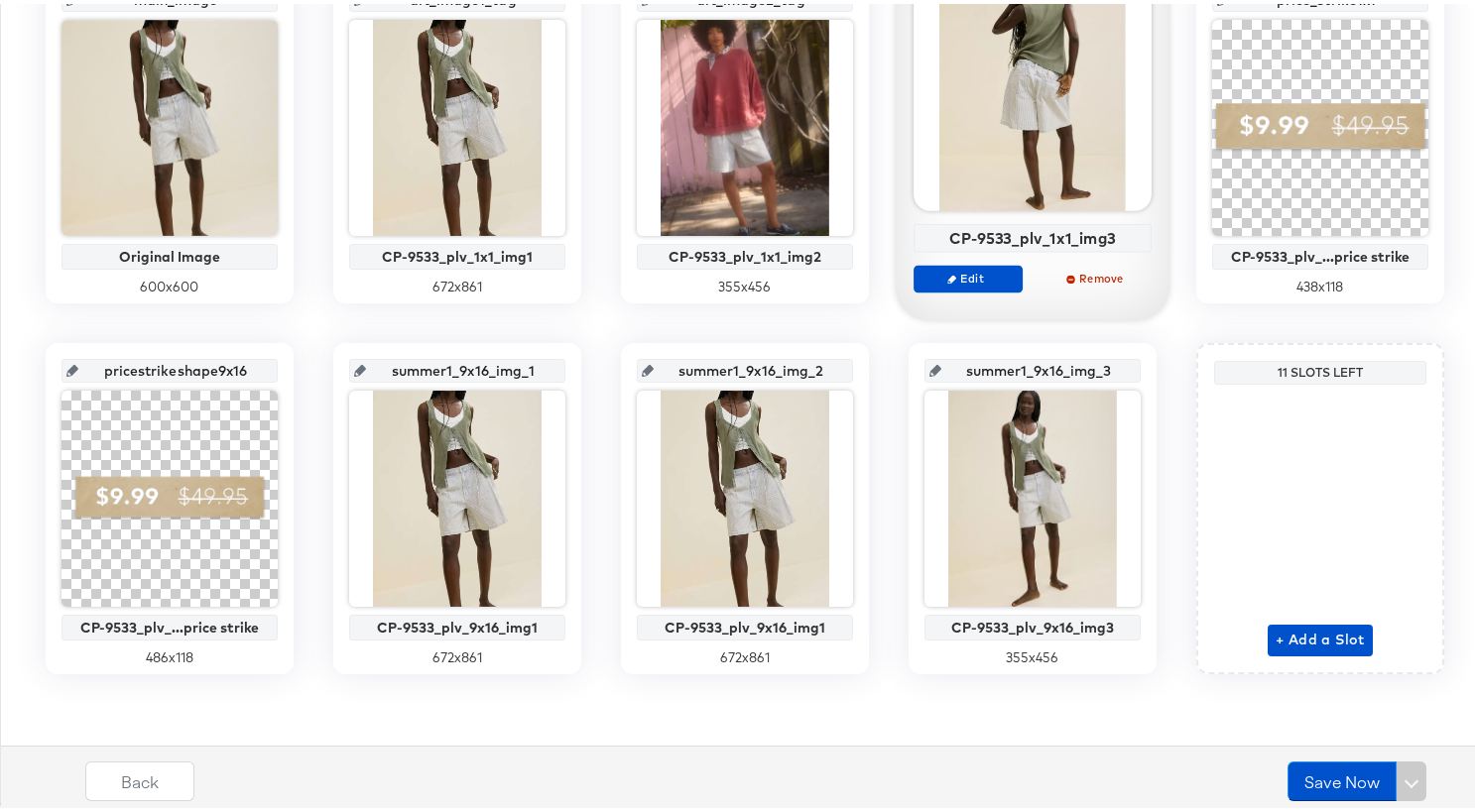 scroll, scrollTop: 504, scrollLeft: 0, axis: vertical 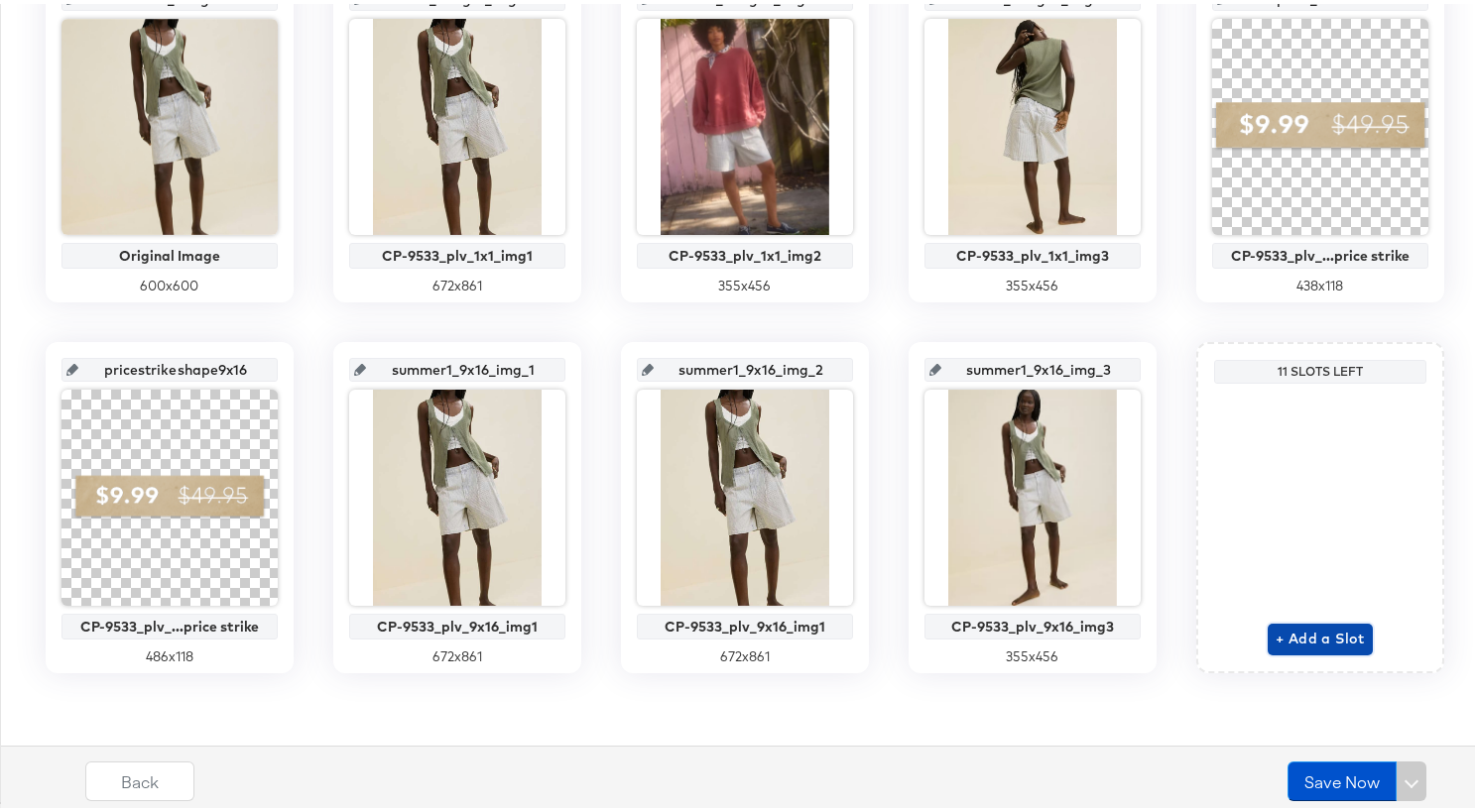 click on "+ Add a Slot" at bounding box center [1320, 635] 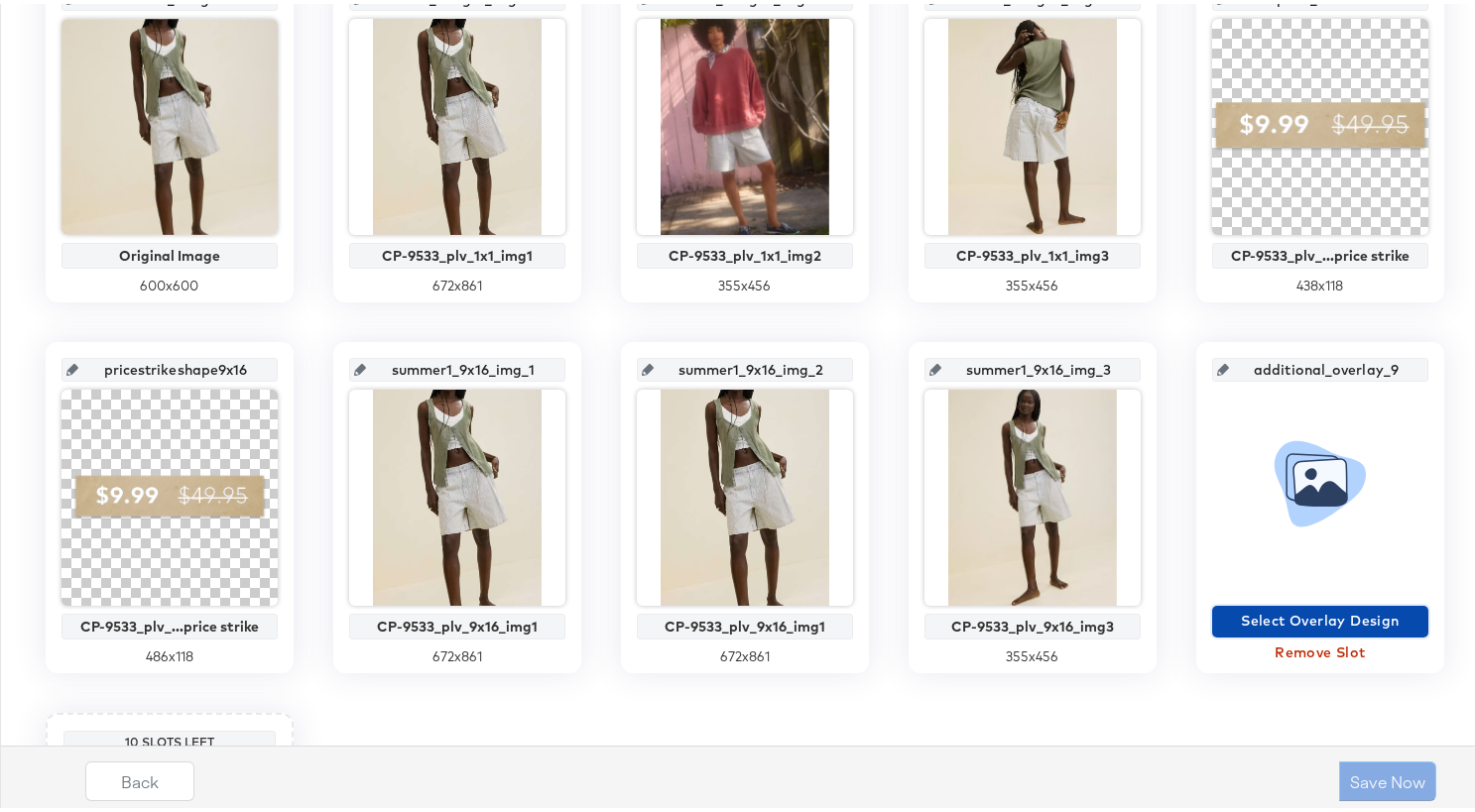 click on "Select Overlay Design" at bounding box center [1320, 617] 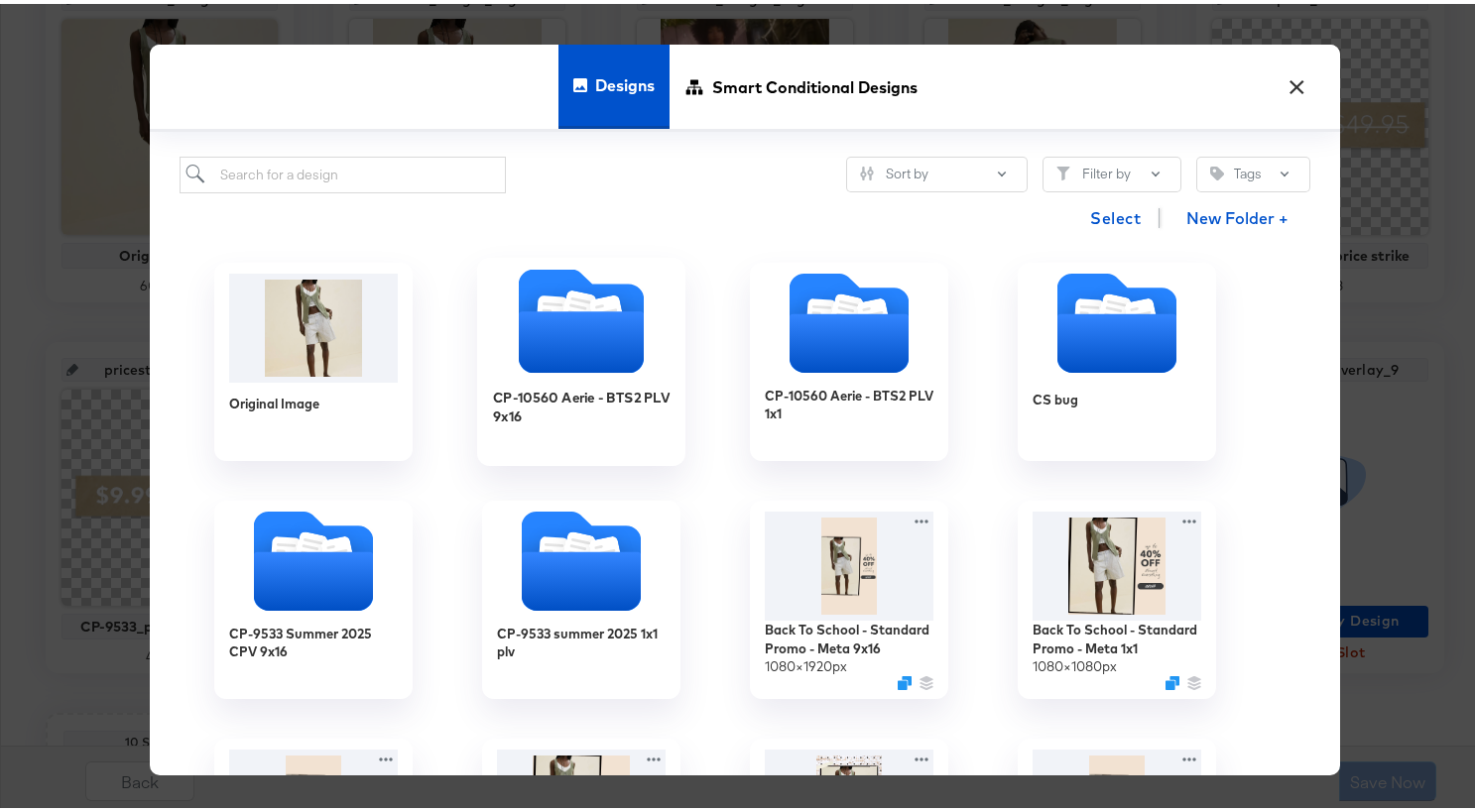 click 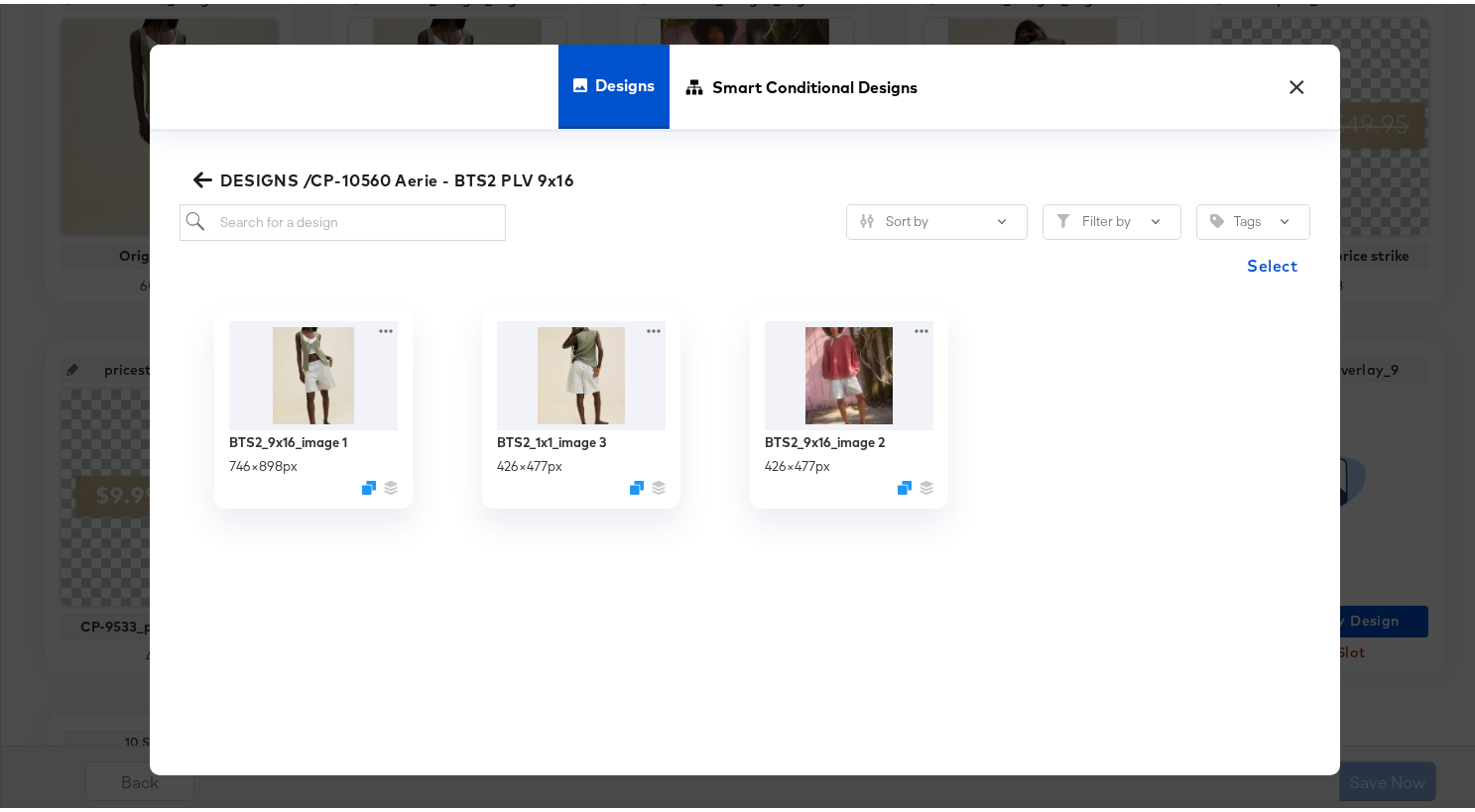 click 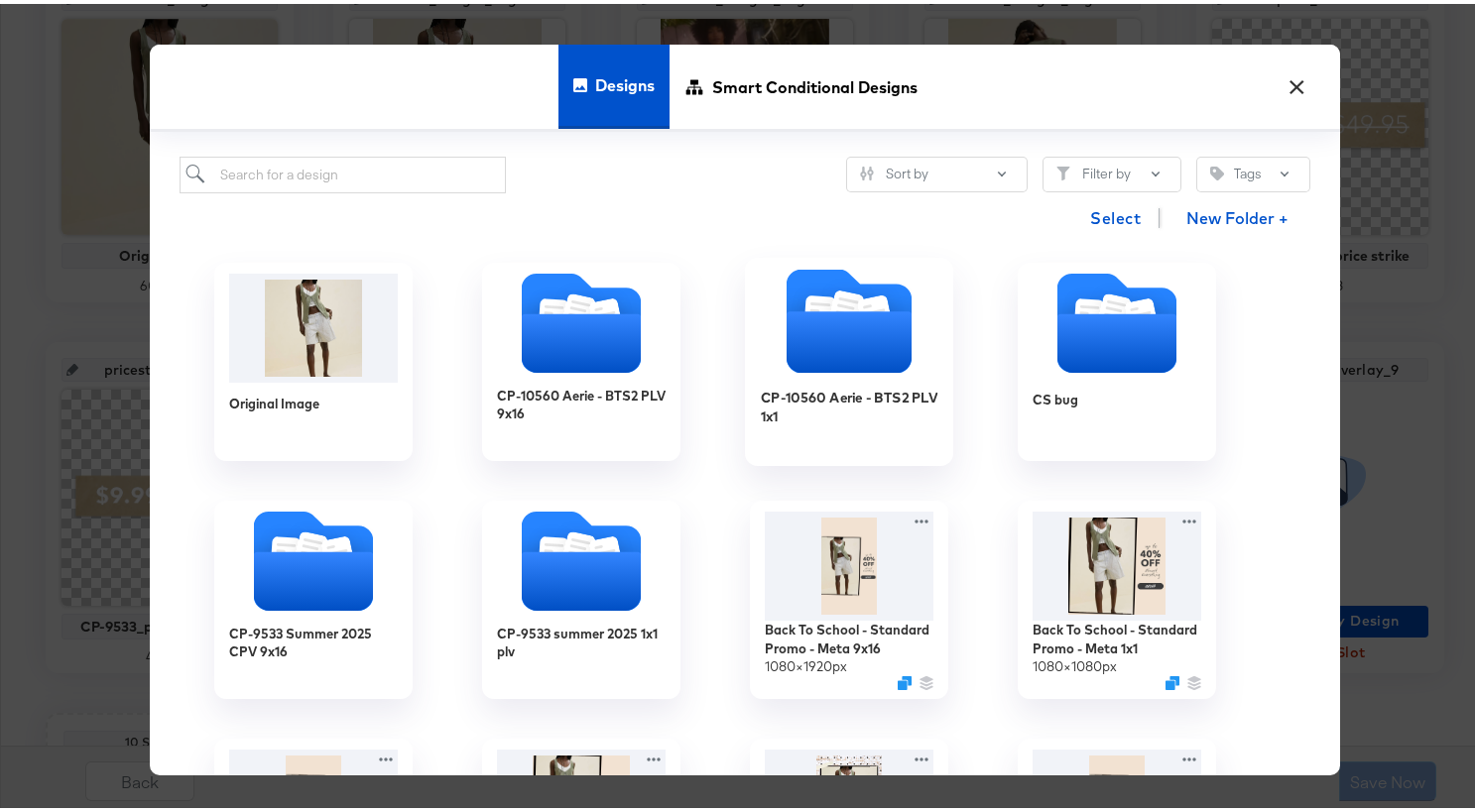 click 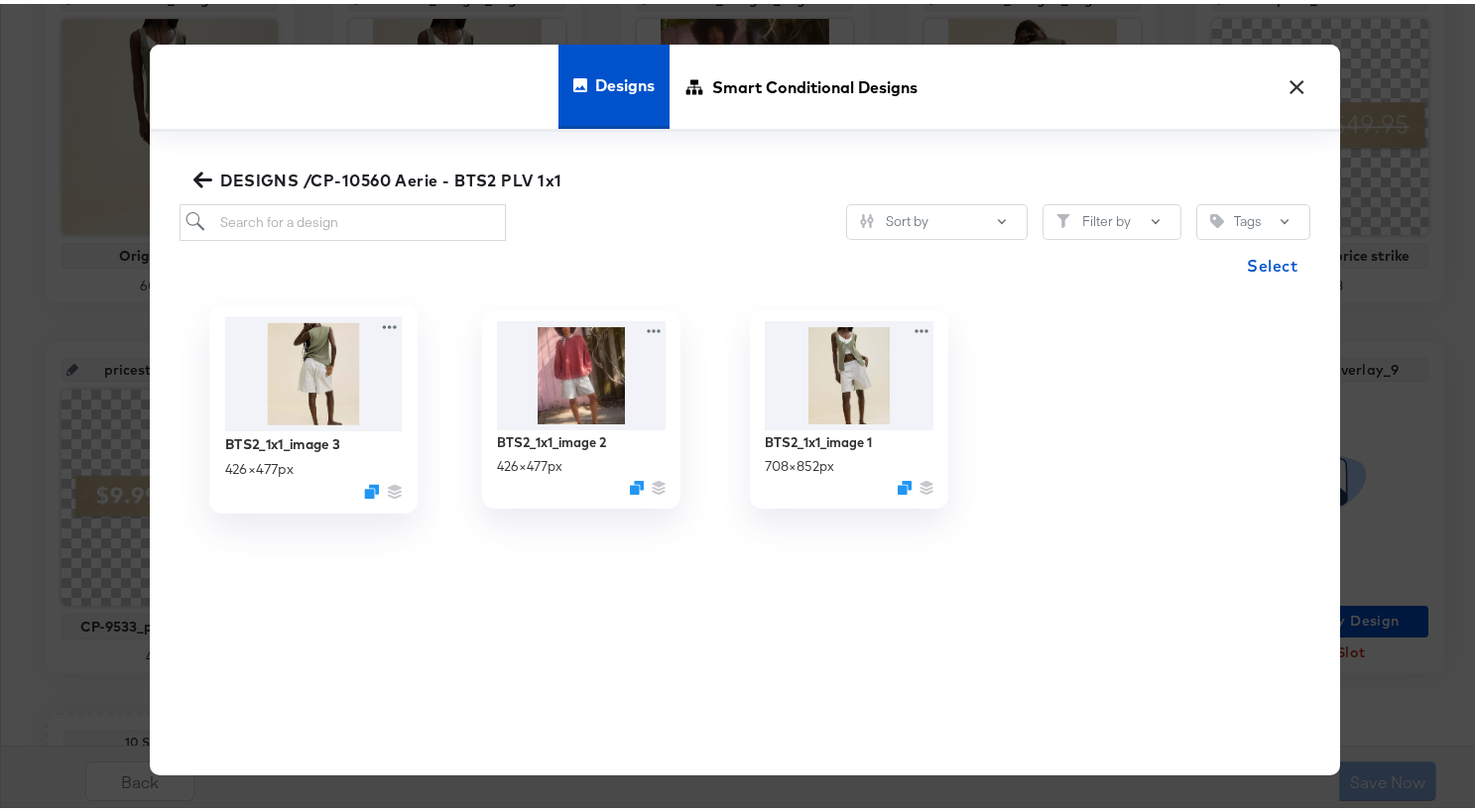 click at bounding box center [313, 369] 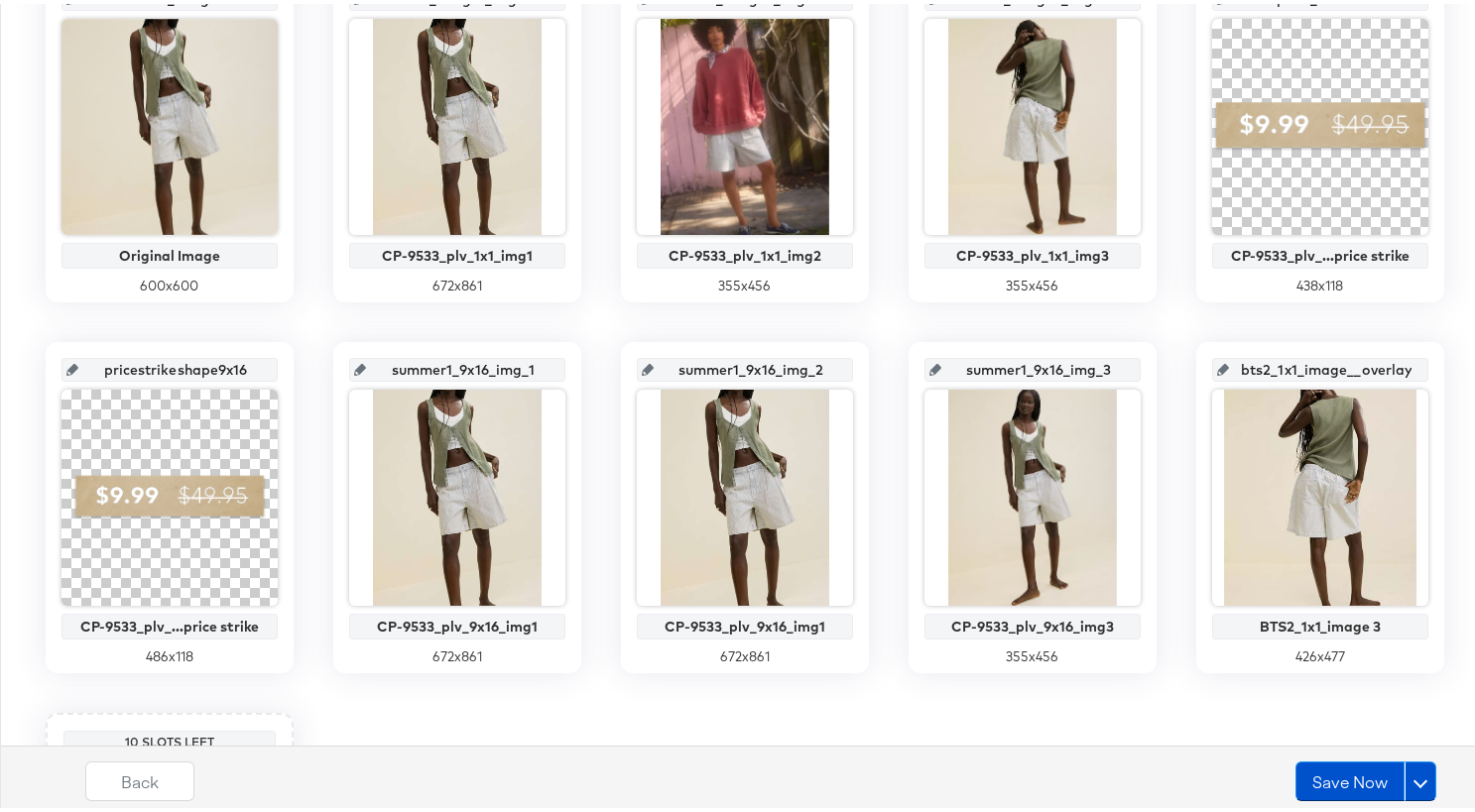 drag, startPoint x: 1249, startPoint y: 604, endPoint x: 1431, endPoint y: 607, distance: 182.02472 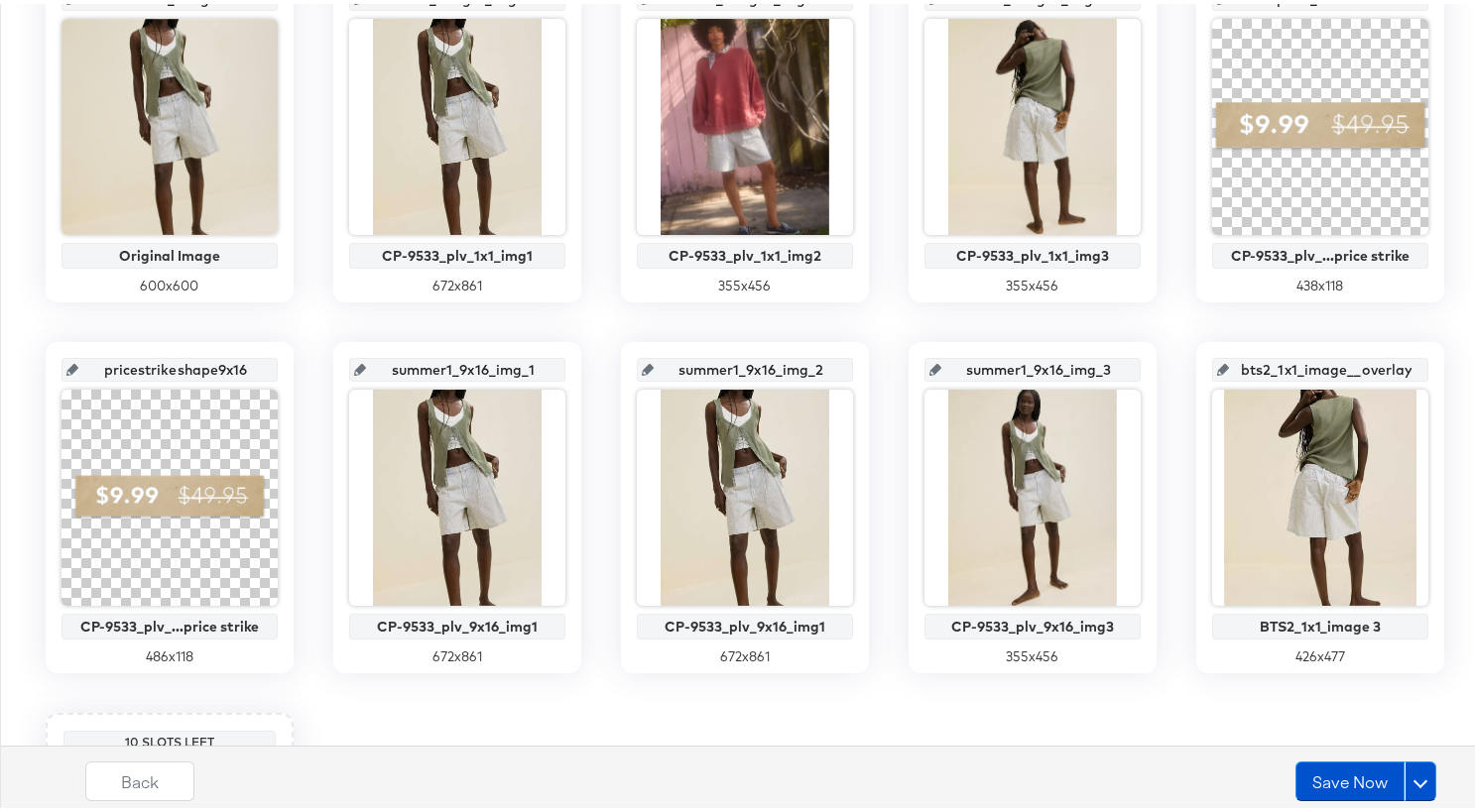 click on "bts2_1x1_image__overlay_9 BTS2_1x1_image 3 426  x  477" at bounding box center (1320, 504) 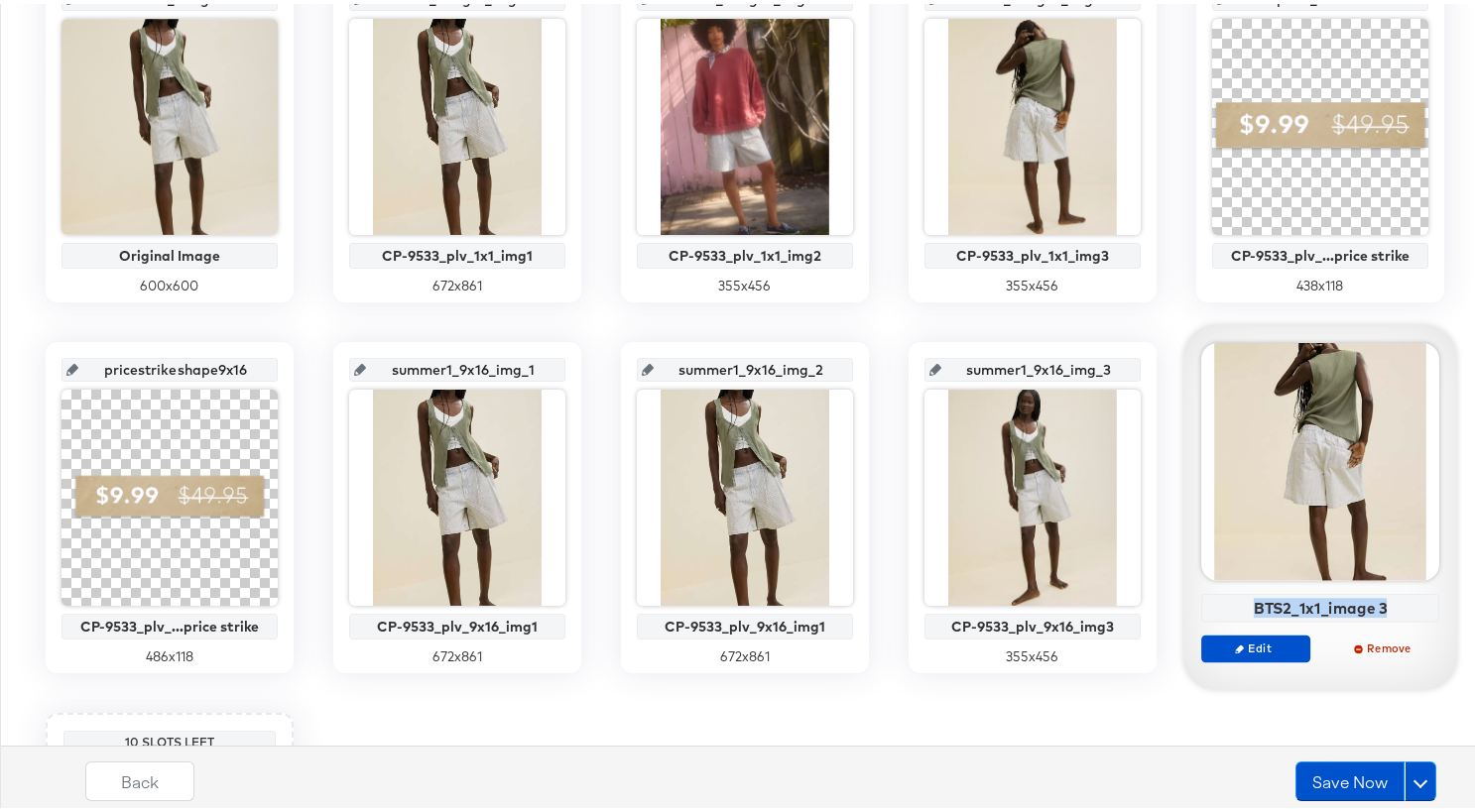 drag, startPoint x: 1247, startPoint y: 604, endPoint x: 1378, endPoint y: 607, distance: 131.03435 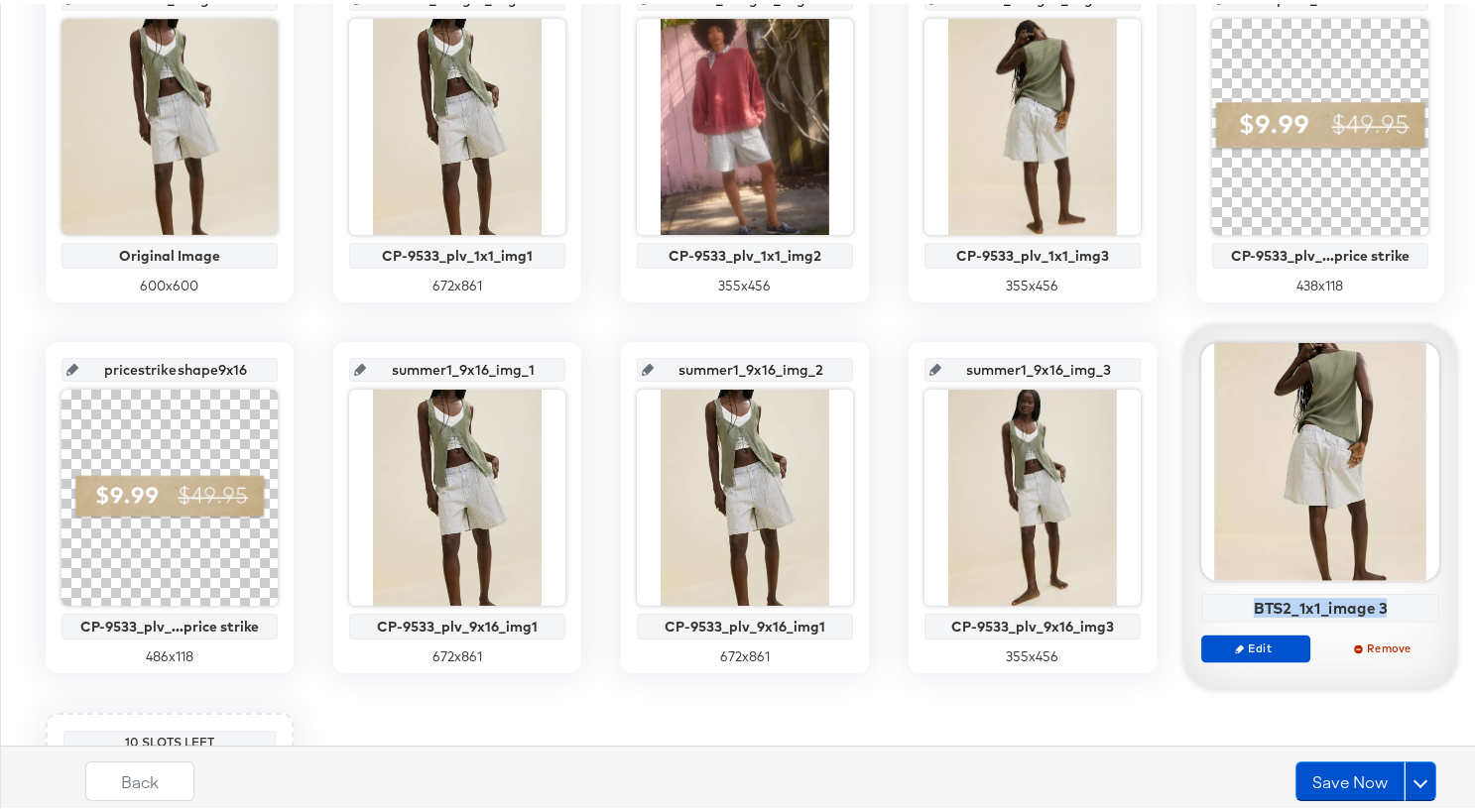 click on "BTS2_1x1_image 3" at bounding box center [1320, 604] 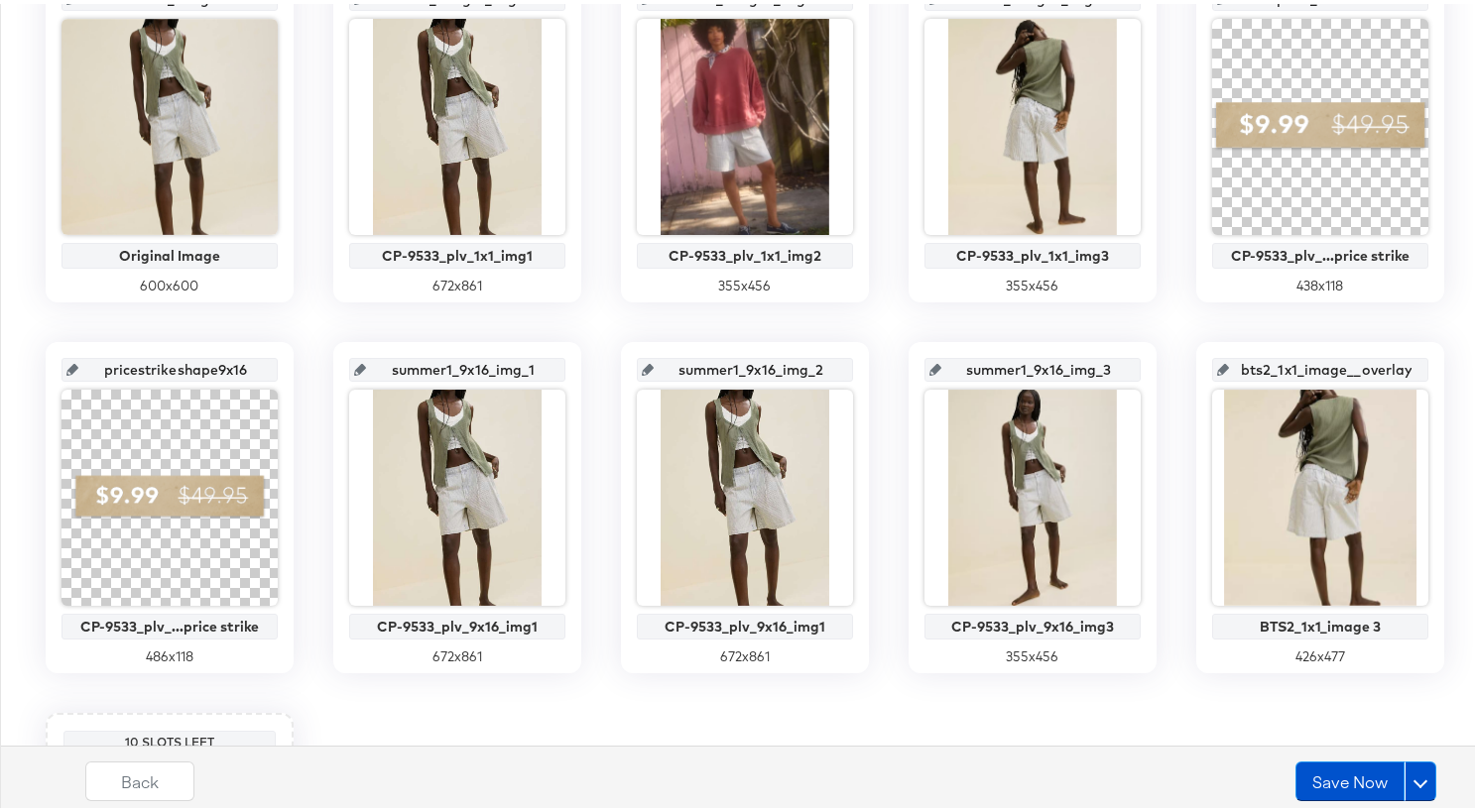 scroll, scrollTop: 0, scrollLeft: 28, axis: horizontal 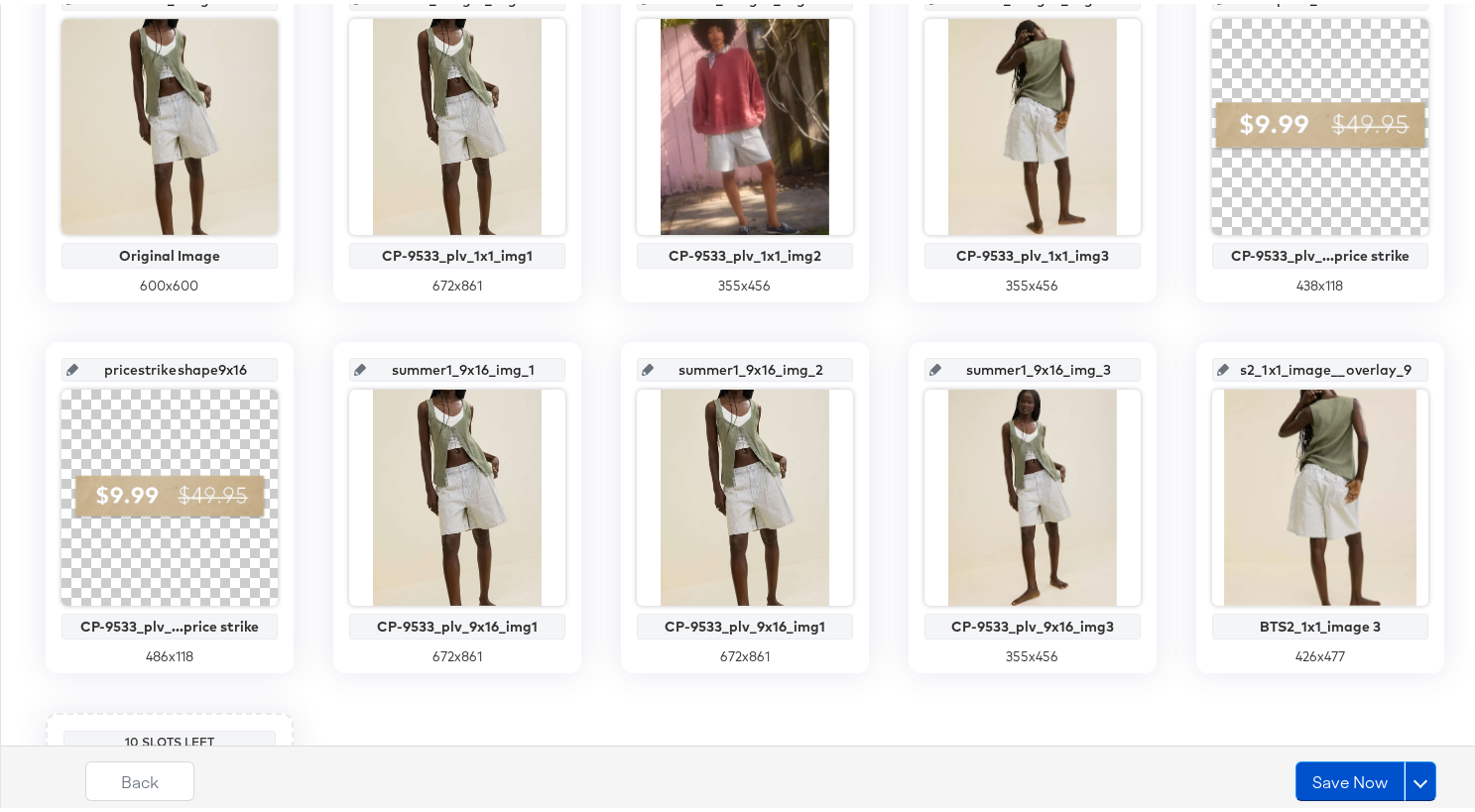 drag, startPoint x: 1242, startPoint y: 369, endPoint x: 1418, endPoint y: 376, distance: 176.13915 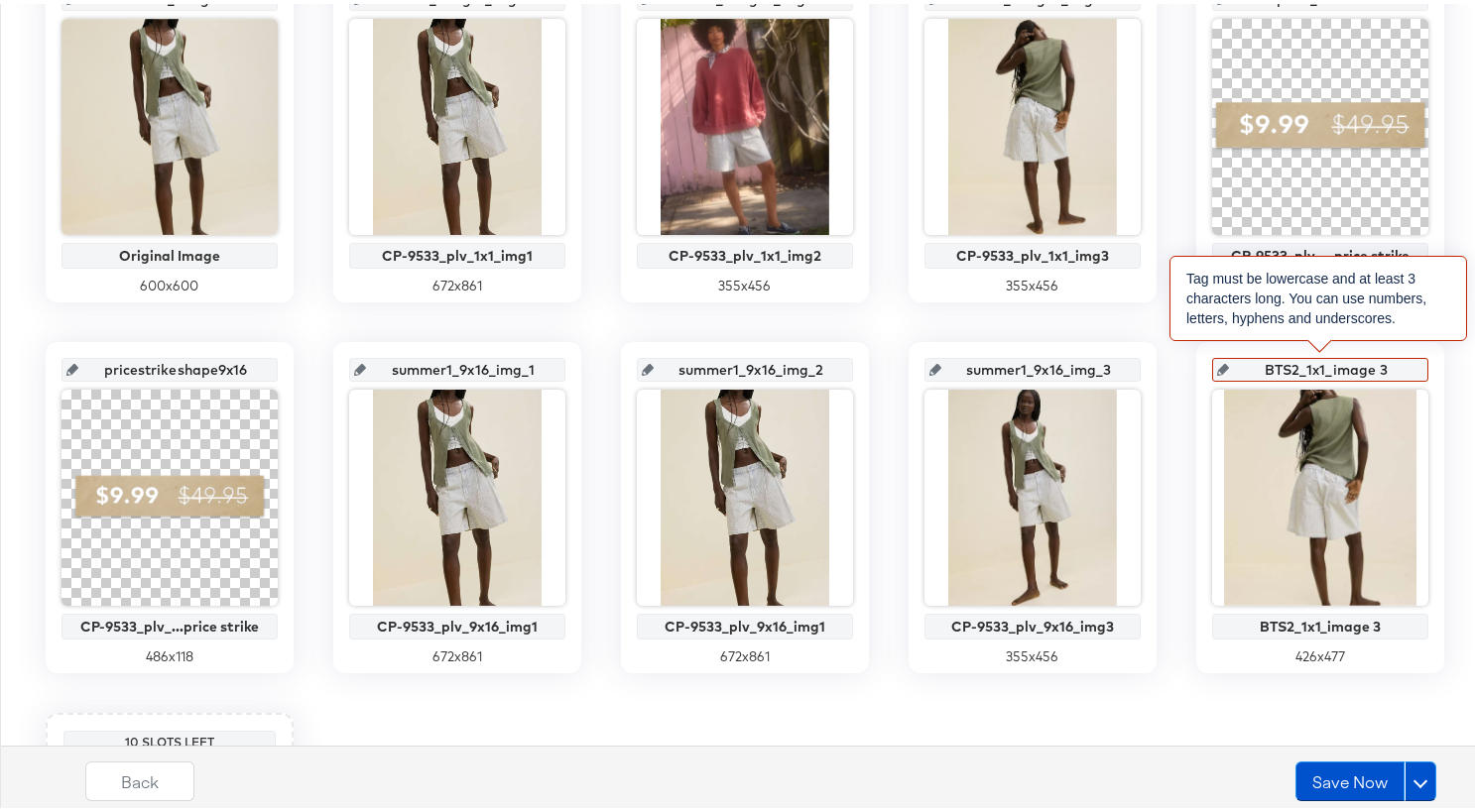 drag, startPoint x: 1288, startPoint y: 366, endPoint x: 1260, endPoint y: 368, distance: 28.071338 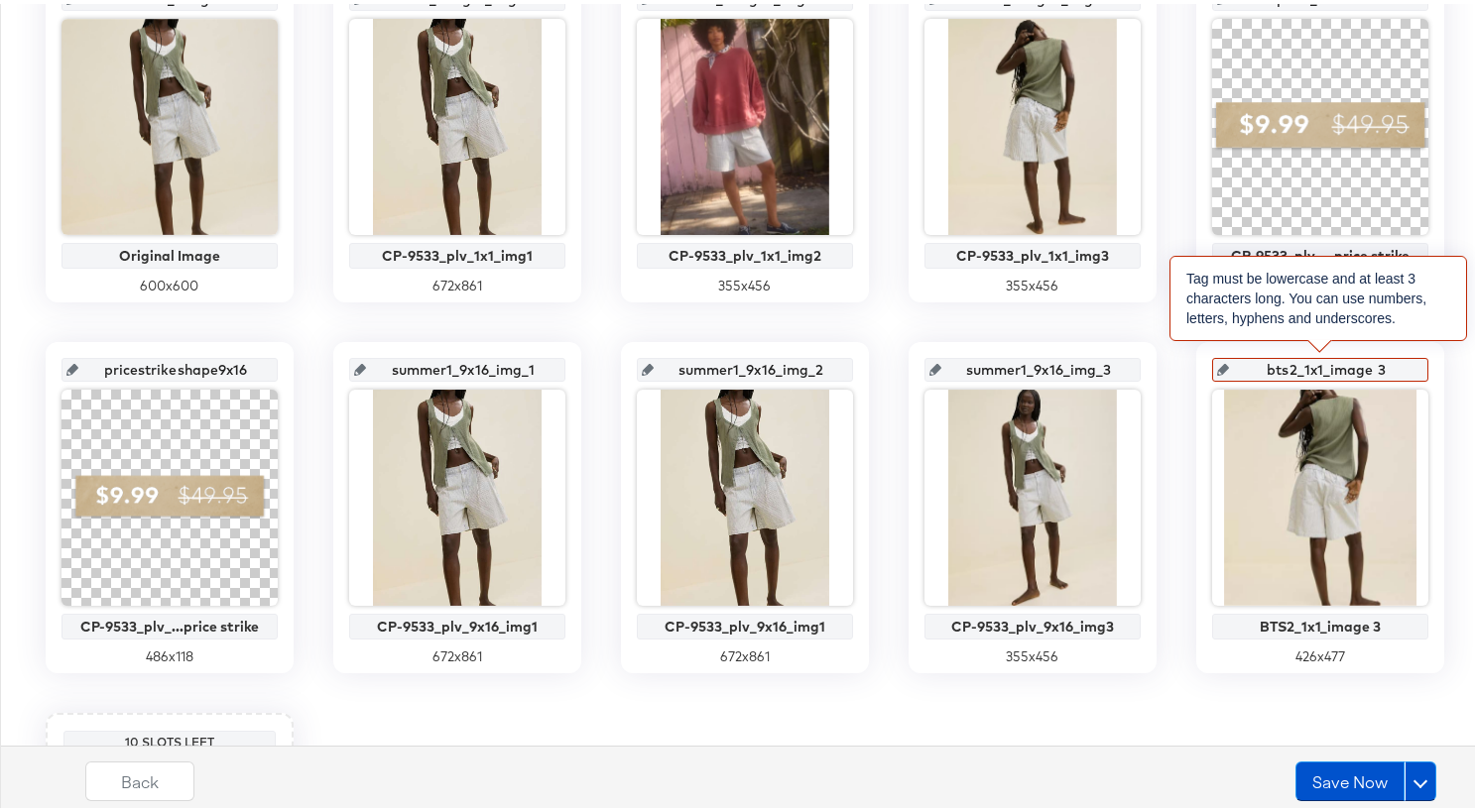 type on "bts2_1x1_image 3" 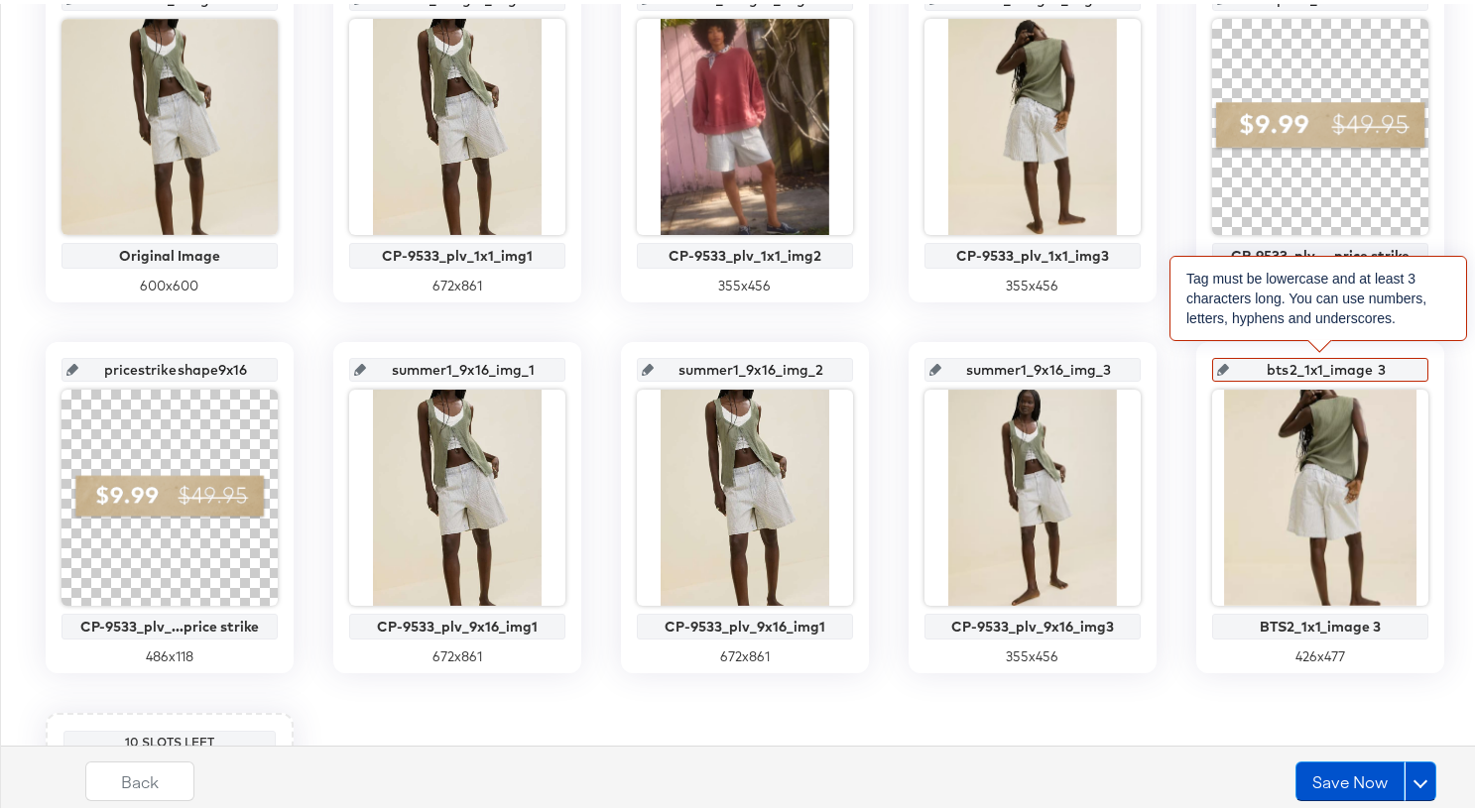 click on "bts2_1x1_image 3" at bounding box center (1326, 358) 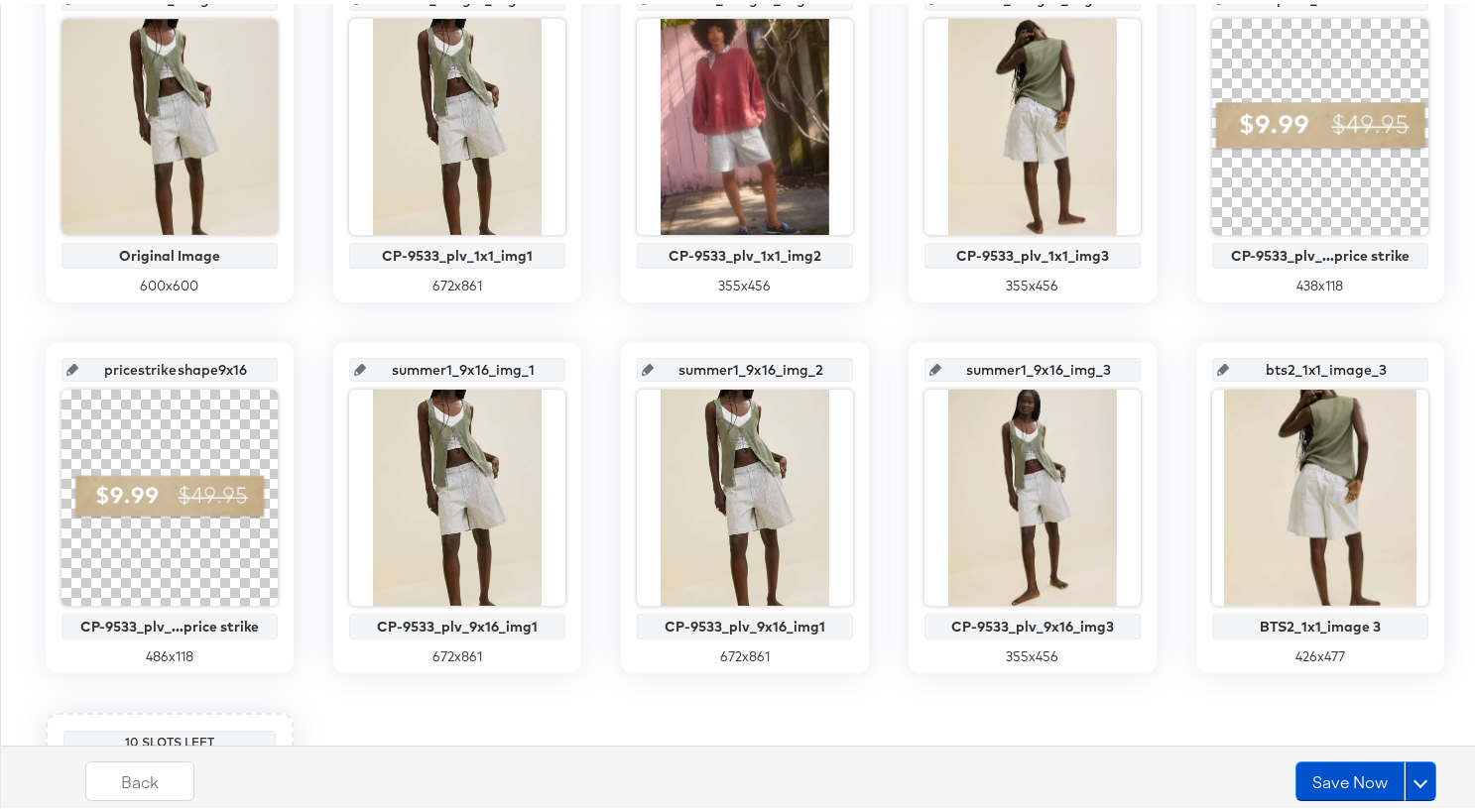 type on "bts2_1x1_image_3" 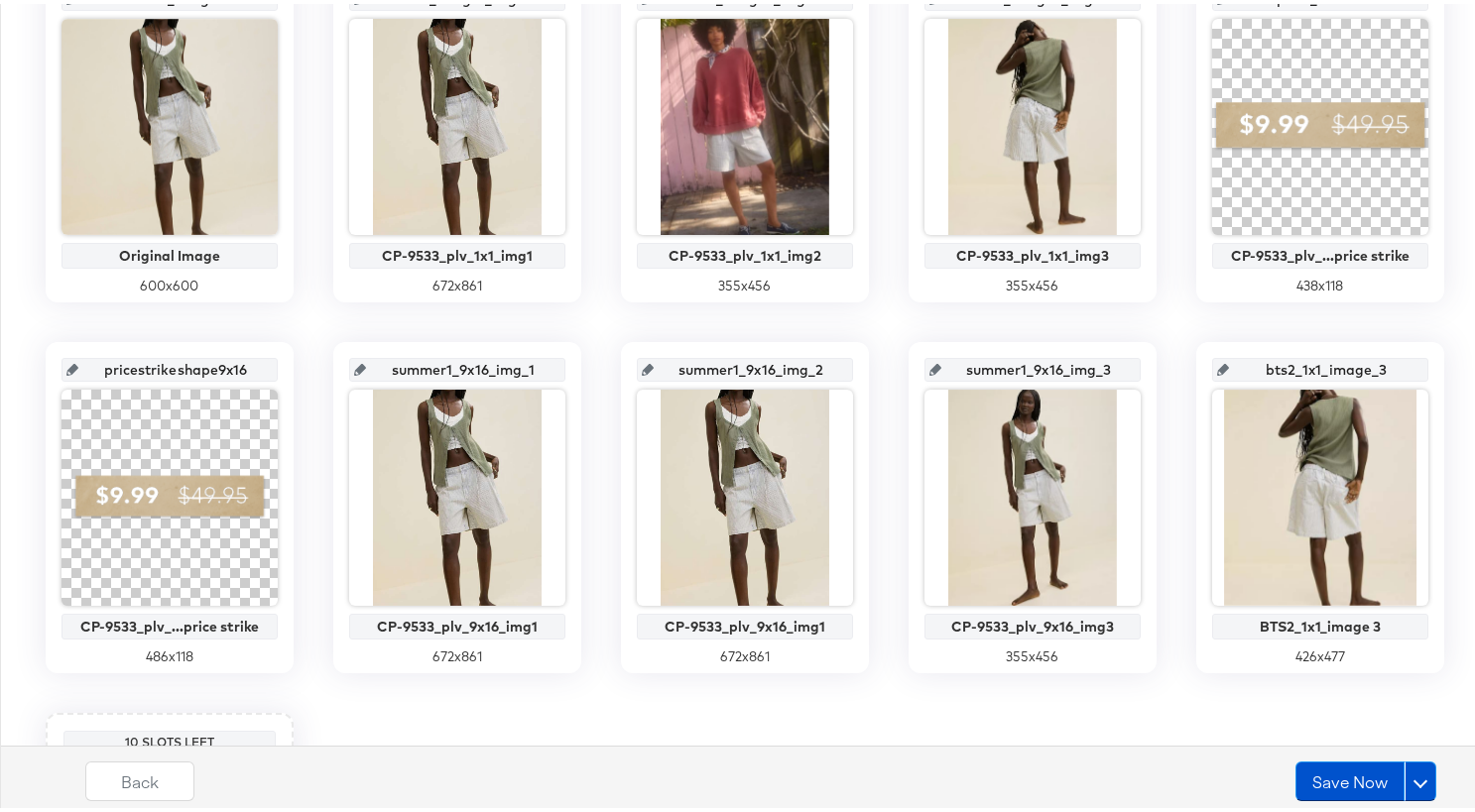 click on "bts2_1x1_image_3" at bounding box center [1326, 358] 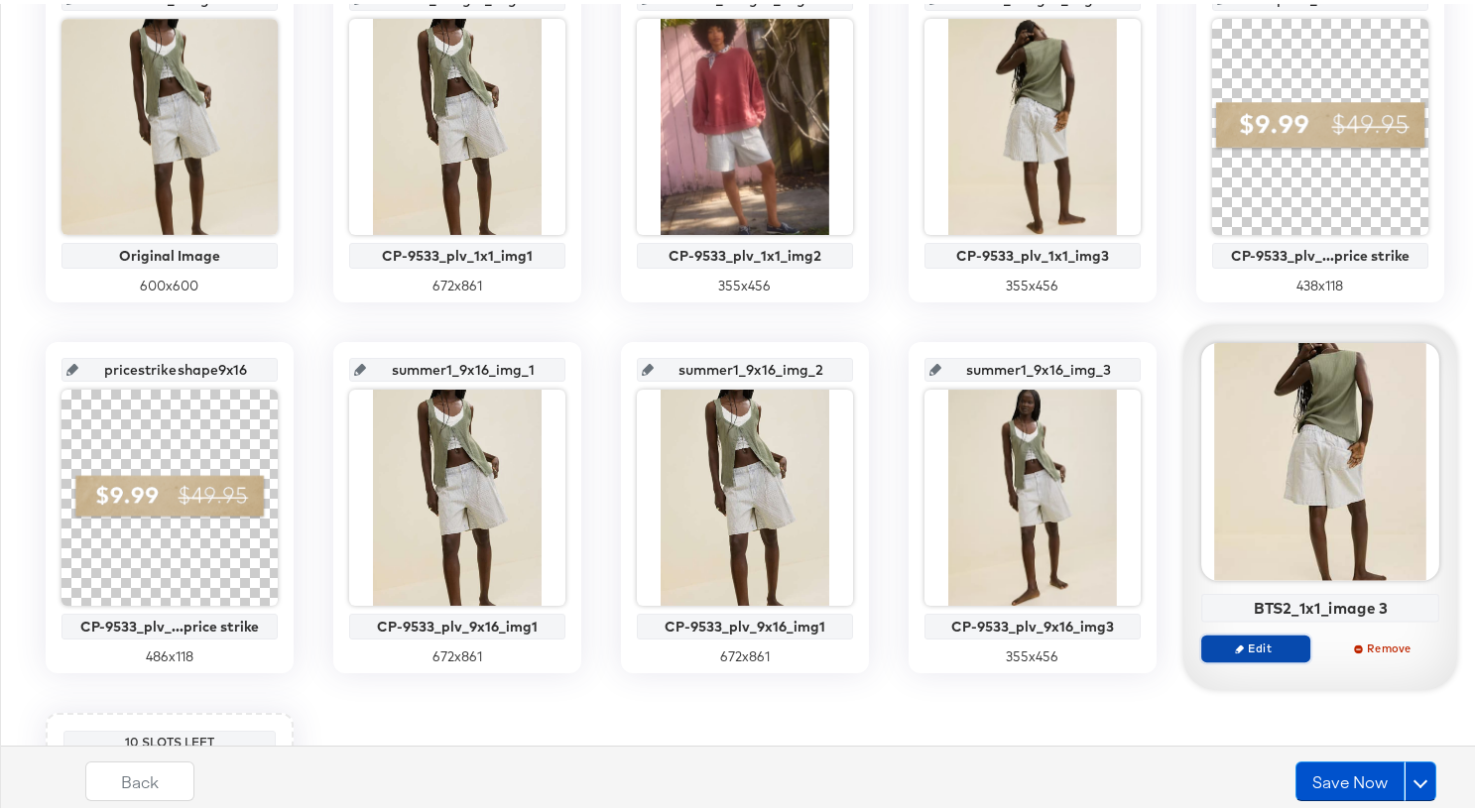 click on "Edit" at bounding box center (1256, 643) 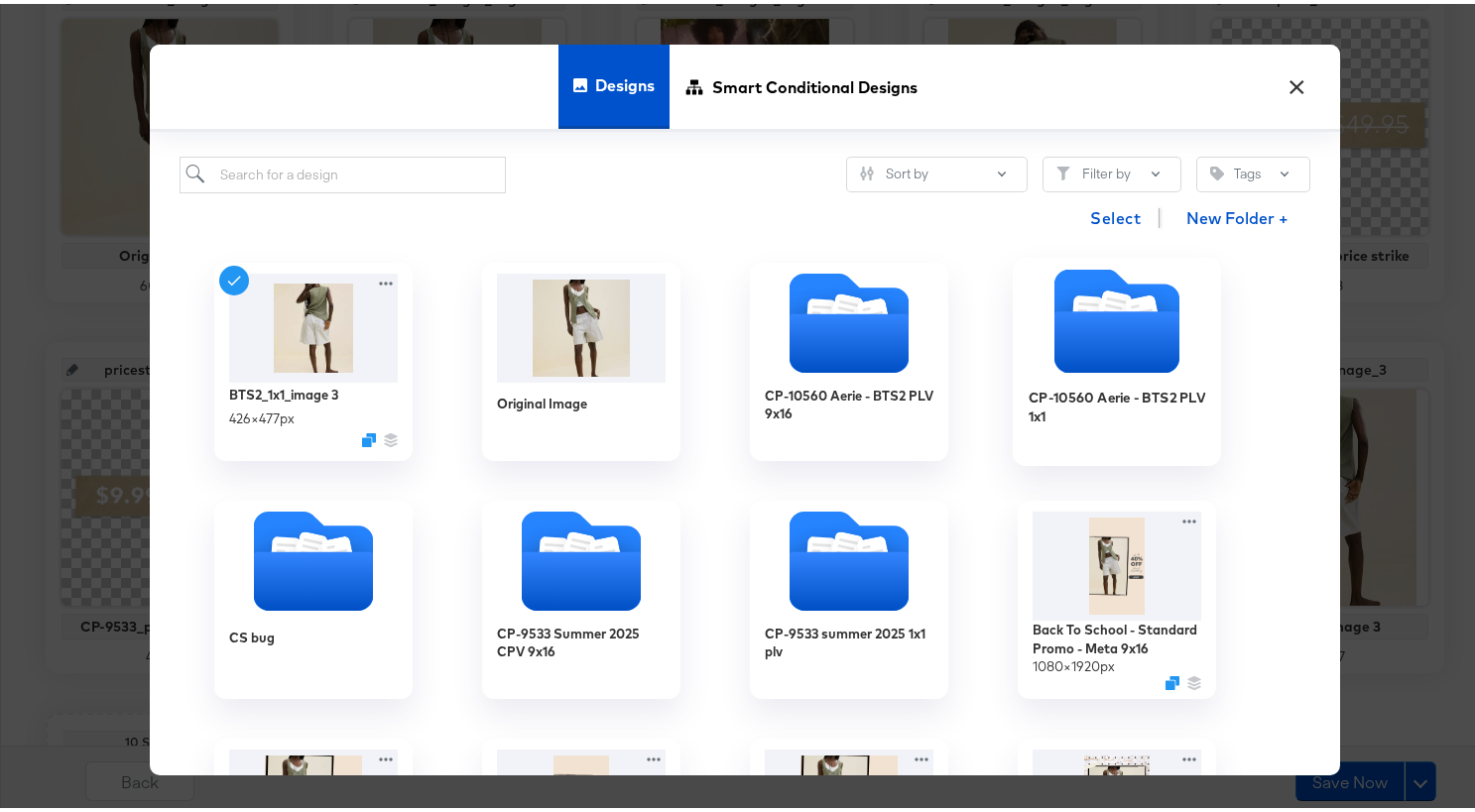click 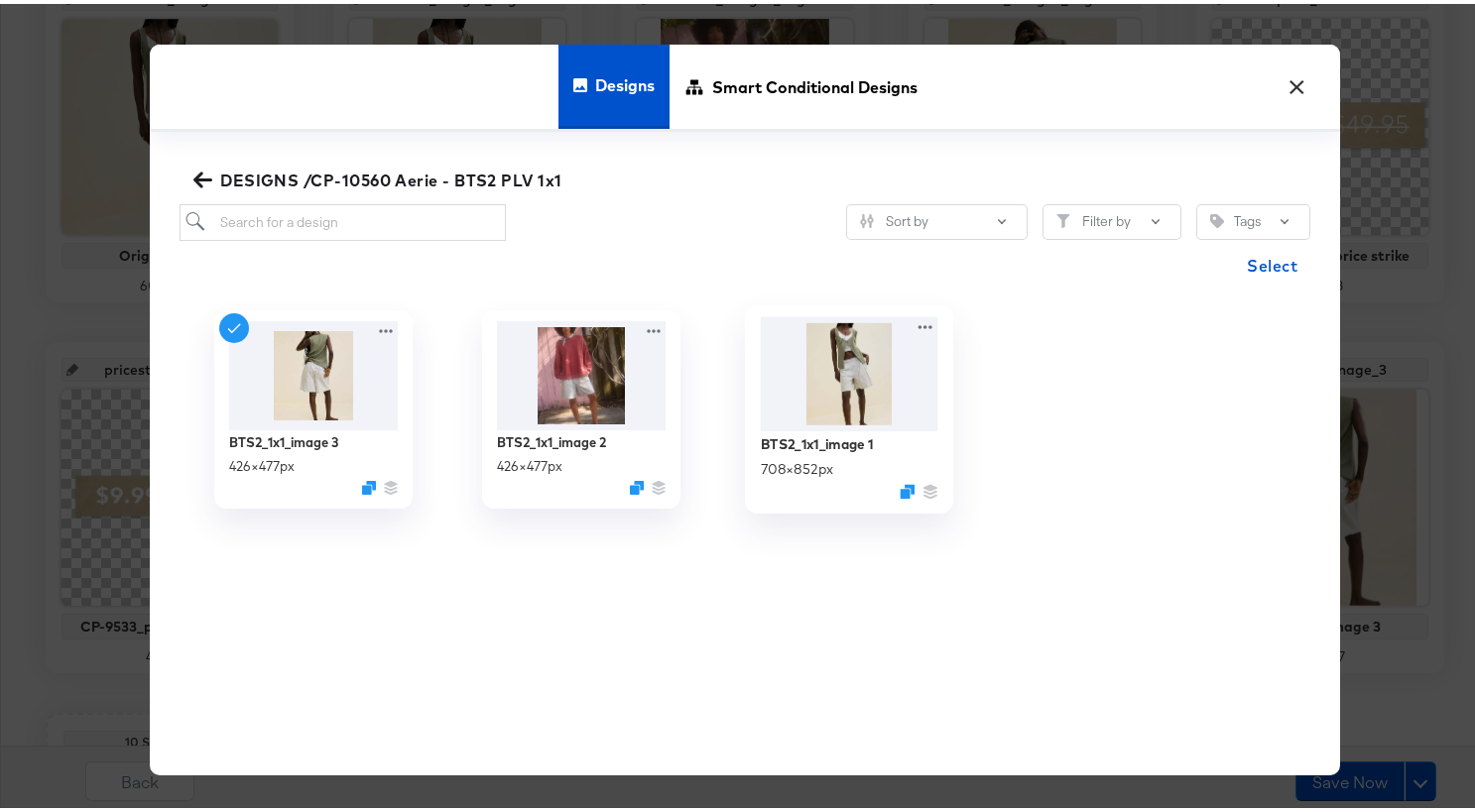 click at bounding box center [849, 369] 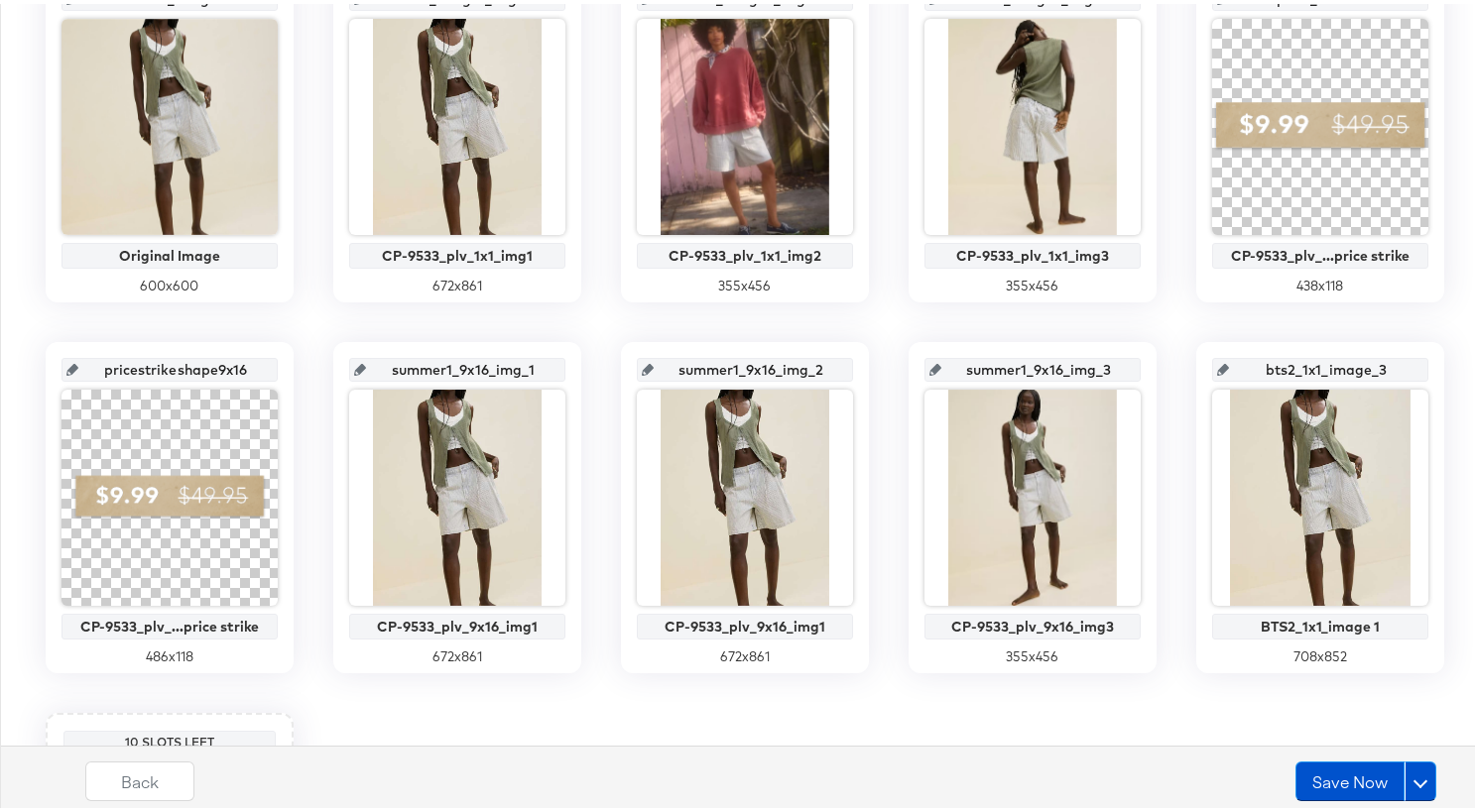 click on "bts2_1x1_image_3" at bounding box center [1326, 358] 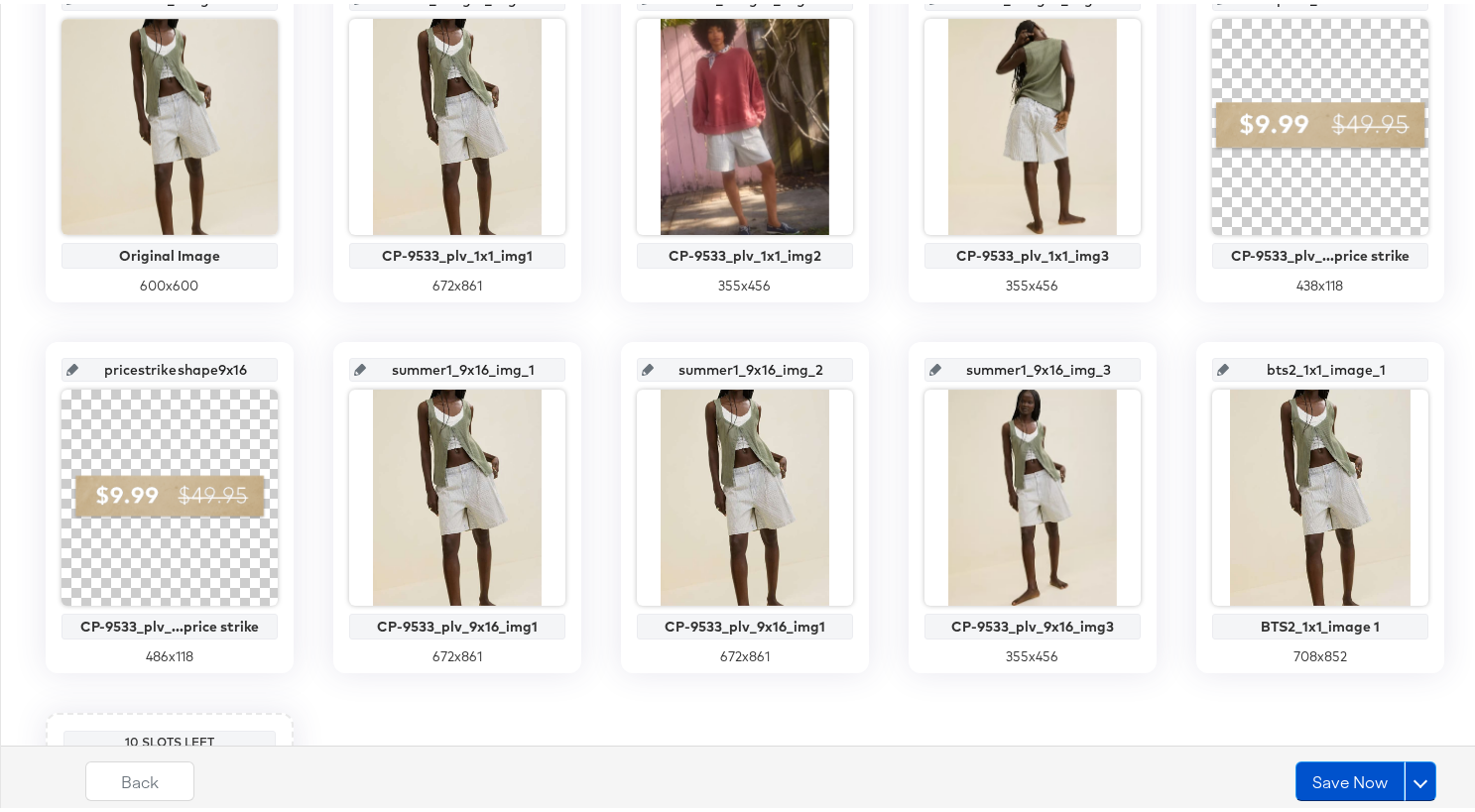 click on "main_image Original Image 600  x  600 alt_image1_tag CP-9533_plv_1x1_img1 672  x  861 alt_image2_tag CP-9533_plv_1x1_img2 355  x  456 alt_image3_tag CP-9533_plv_1x1_img3 355  x  456 price_strike1x1 CP-9533_plv_...price strike 438  x  118 pricestrikeshape9x16 CP-9533_plv_...price strike 486  x  118 summer1_9x16_img_1 CP-9533_plv_9x16_img1 672  x  861 summer1_9x16_img_2 CP-9533_plv_9x16_img1 672  x  861 summer1_9x16_img_3 CP-9533_plv_9x16_img3 355  x  456 bts2_1x1_image_1 BTS2_1x1_image 1 708  x  852 10 Slots Left + Add a Slot" at bounding box center (745, 504) 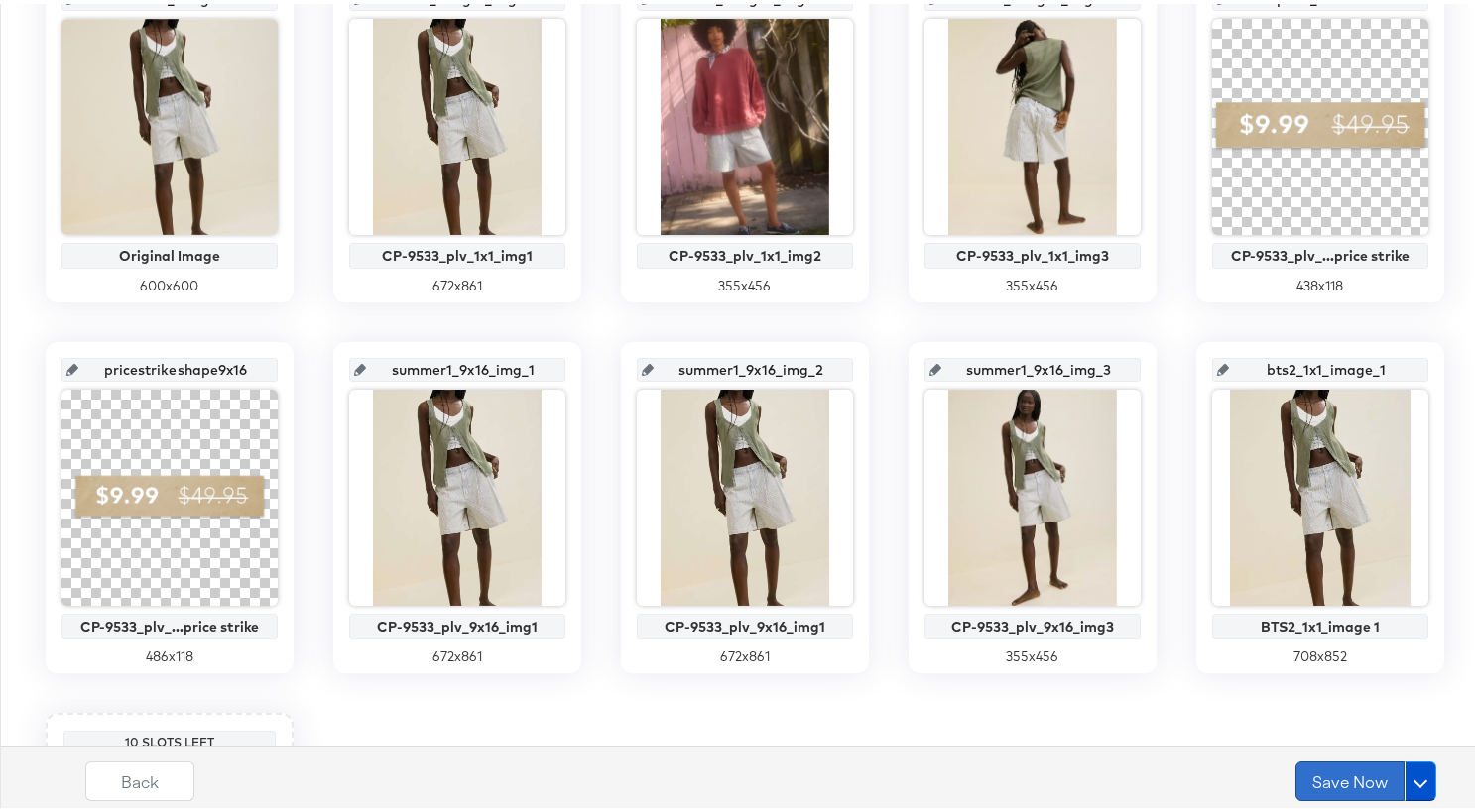 click on "Save Now" at bounding box center (1350, 777) 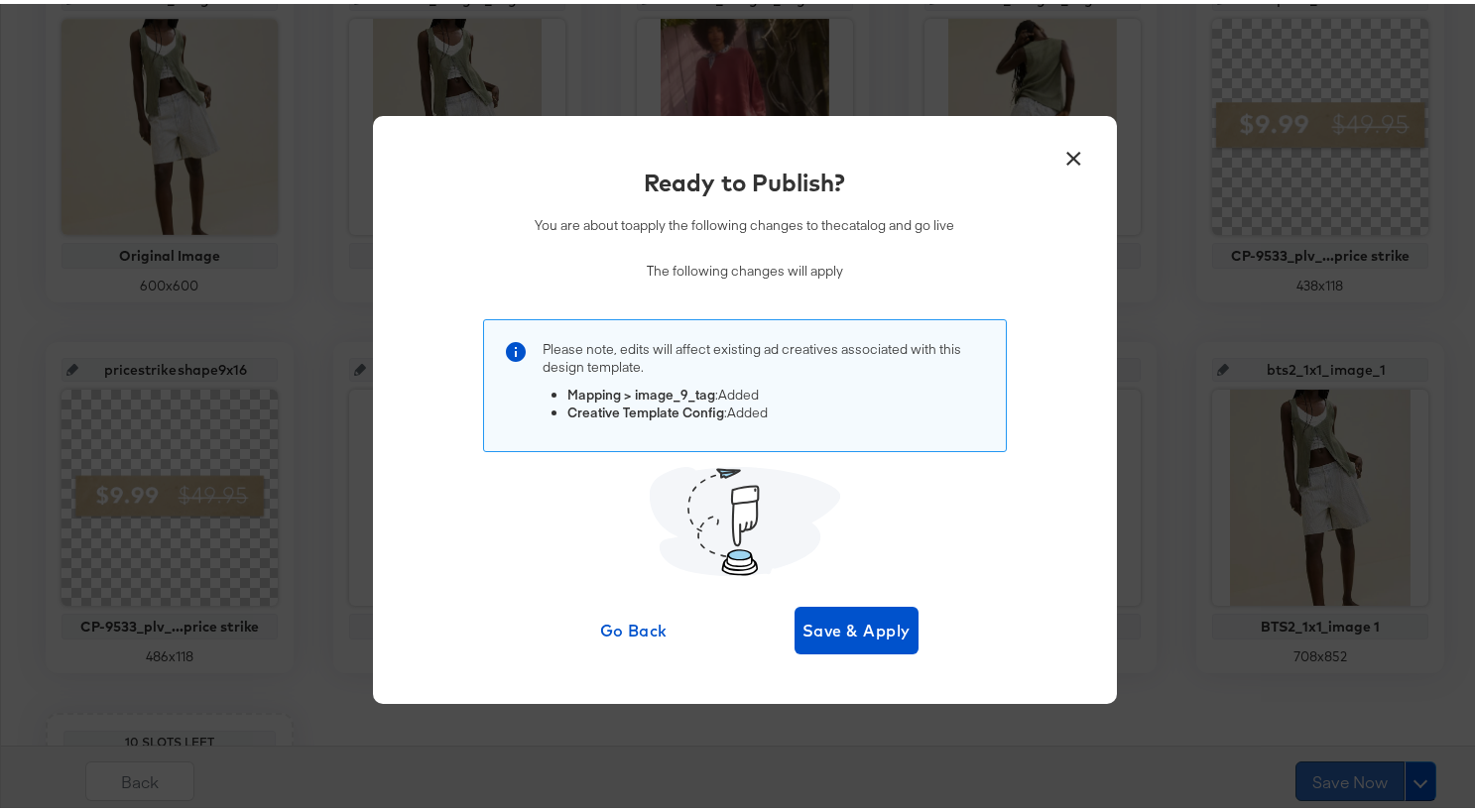 scroll, scrollTop: 0, scrollLeft: 0, axis: both 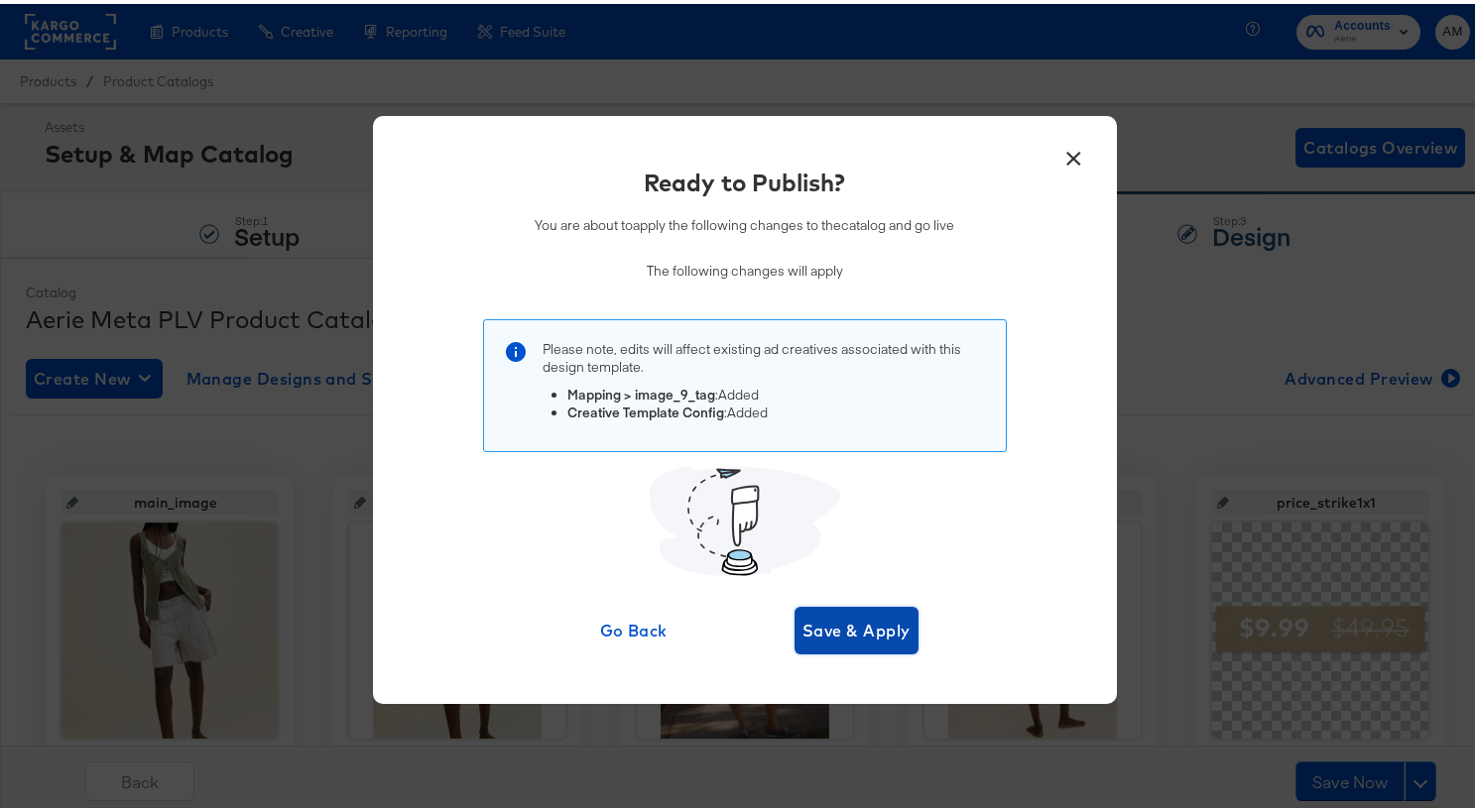 click on "Save & Apply" at bounding box center [856, 627] 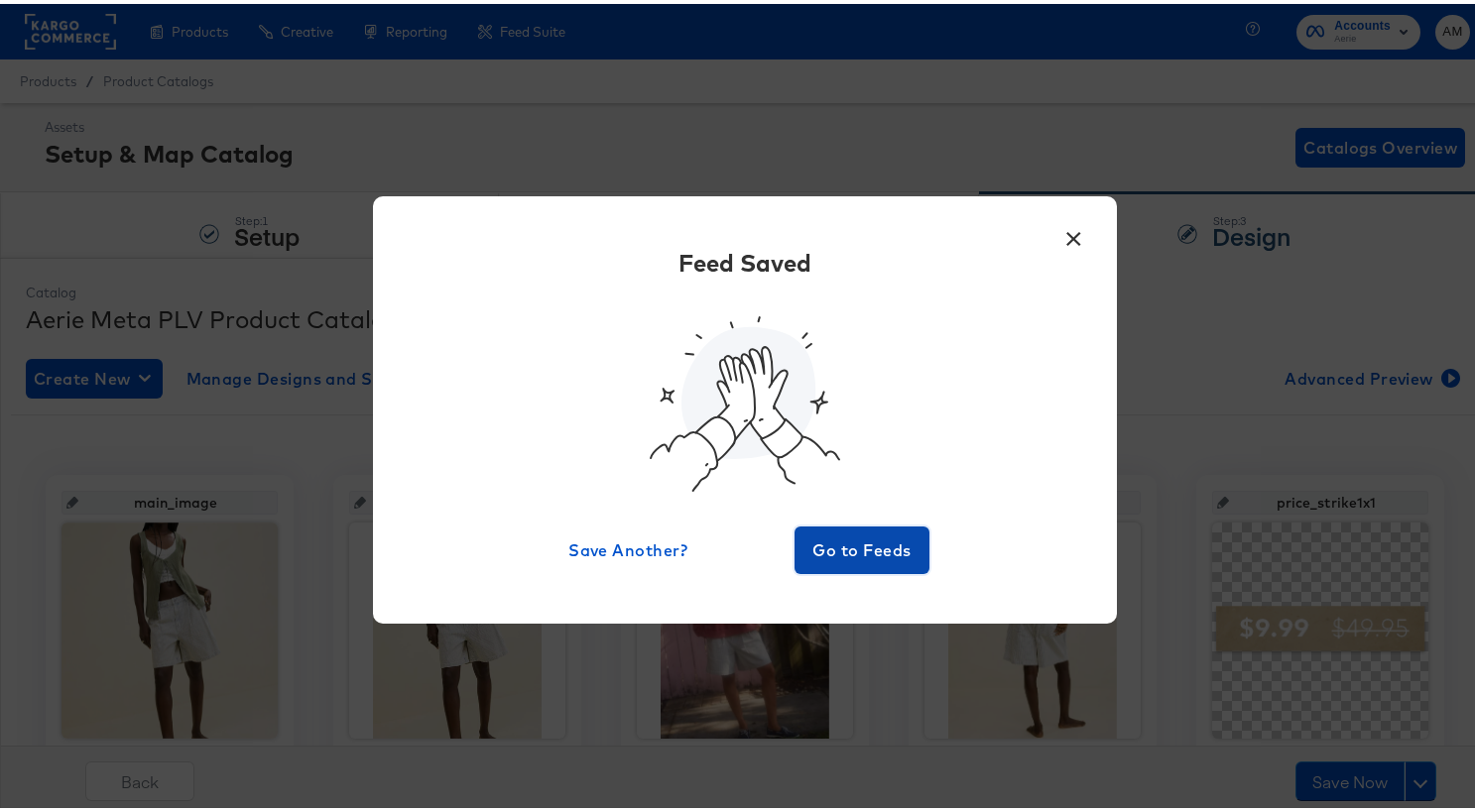click on "Go to Feeds" at bounding box center (862, 546) 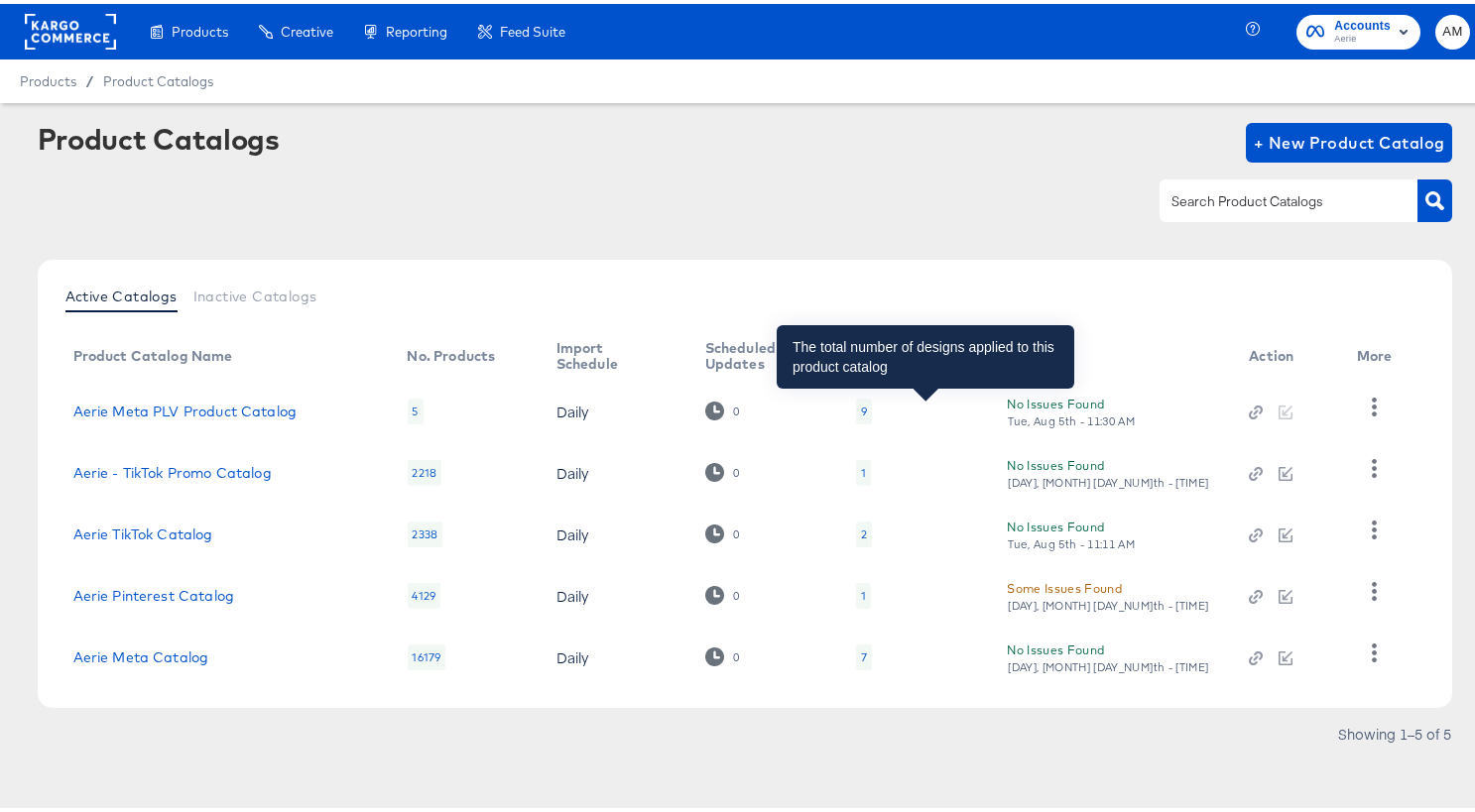click on "9" at bounding box center (864, 407) 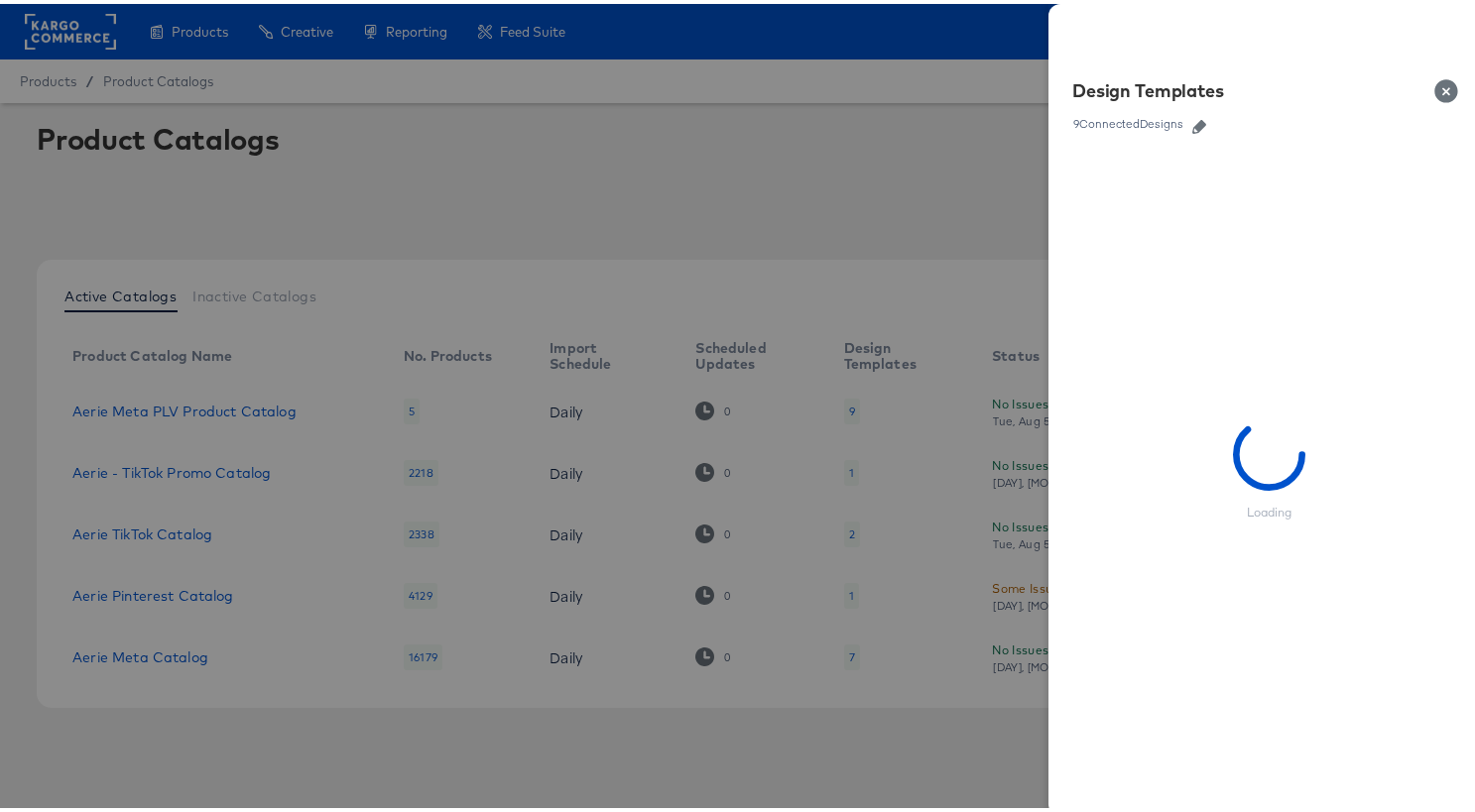 click 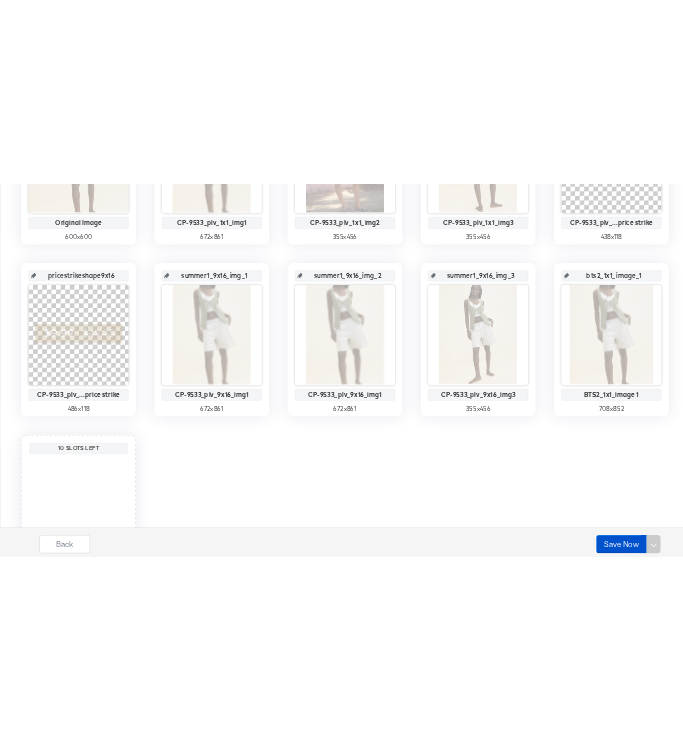 scroll, scrollTop: 677, scrollLeft: 0, axis: vertical 